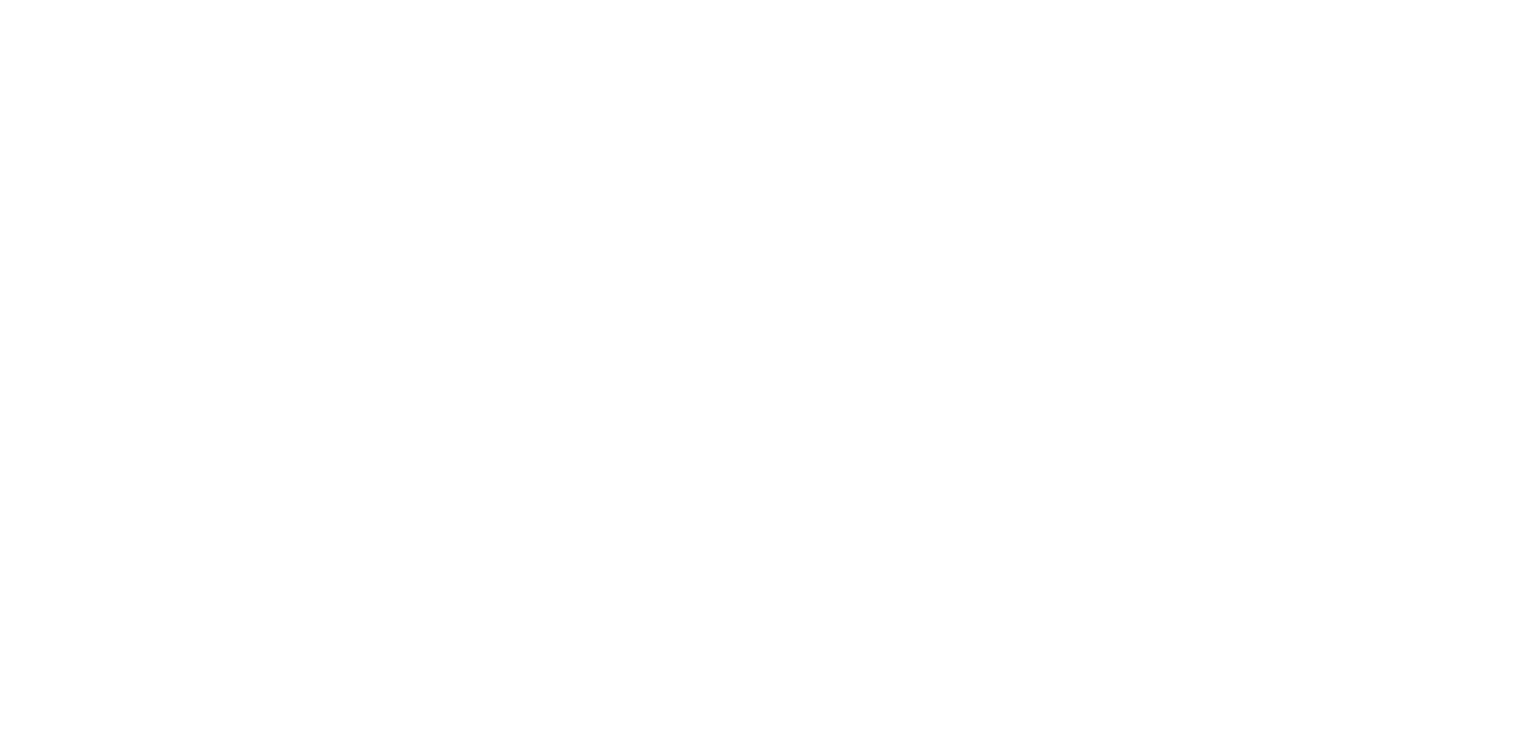scroll, scrollTop: 0, scrollLeft: 0, axis: both 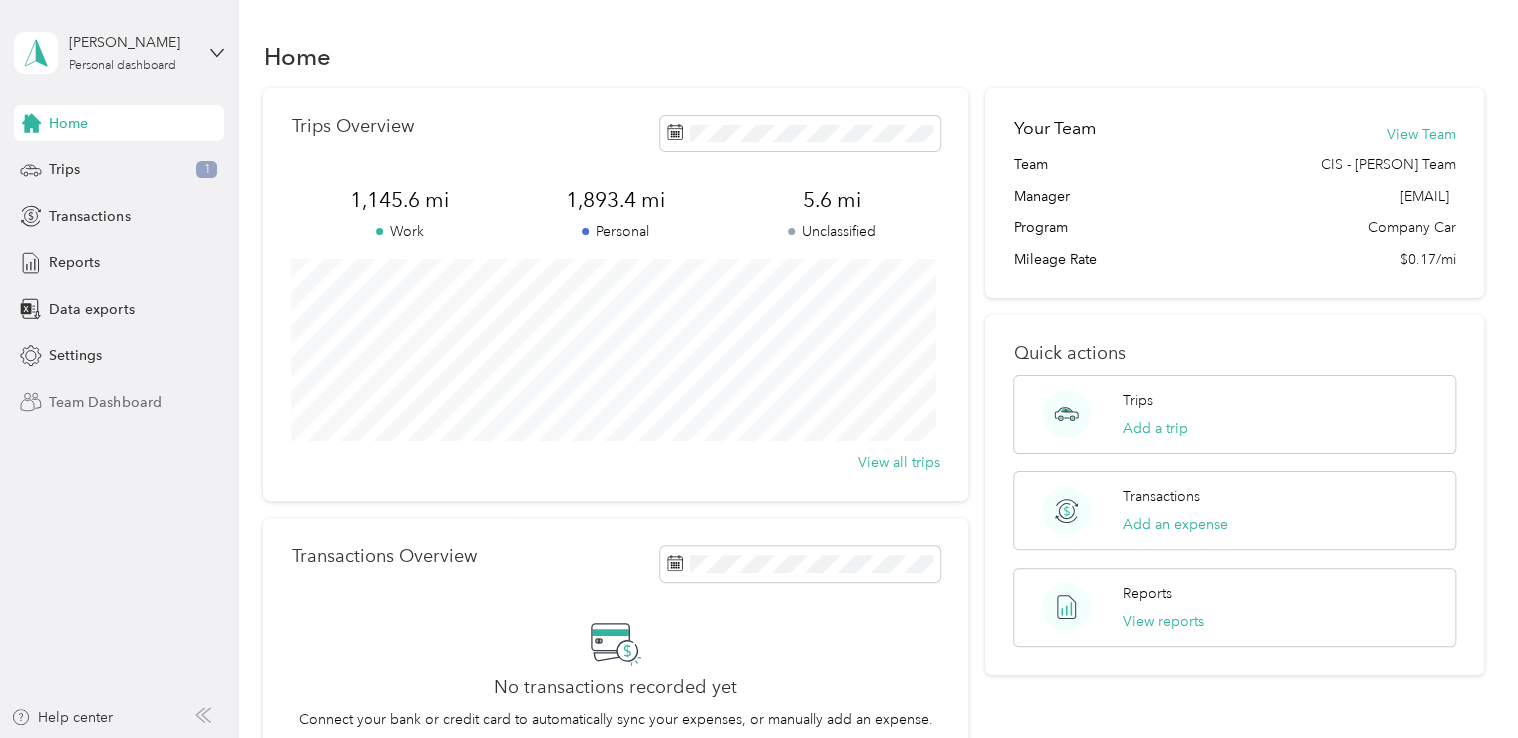 click on "Team Dashboard" at bounding box center (105, 402) 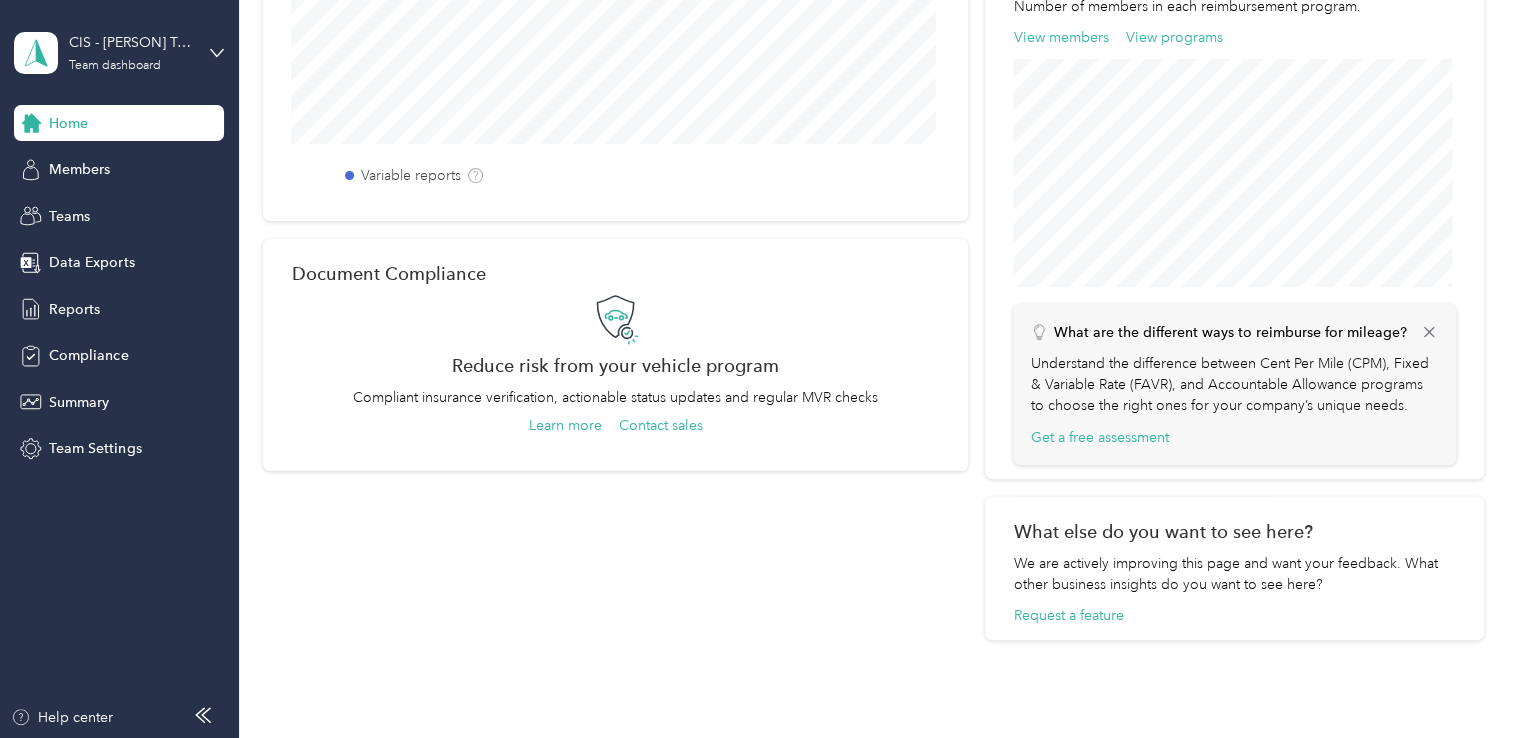scroll, scrollTop: 800, scrollLeft: 0, axis: vertical 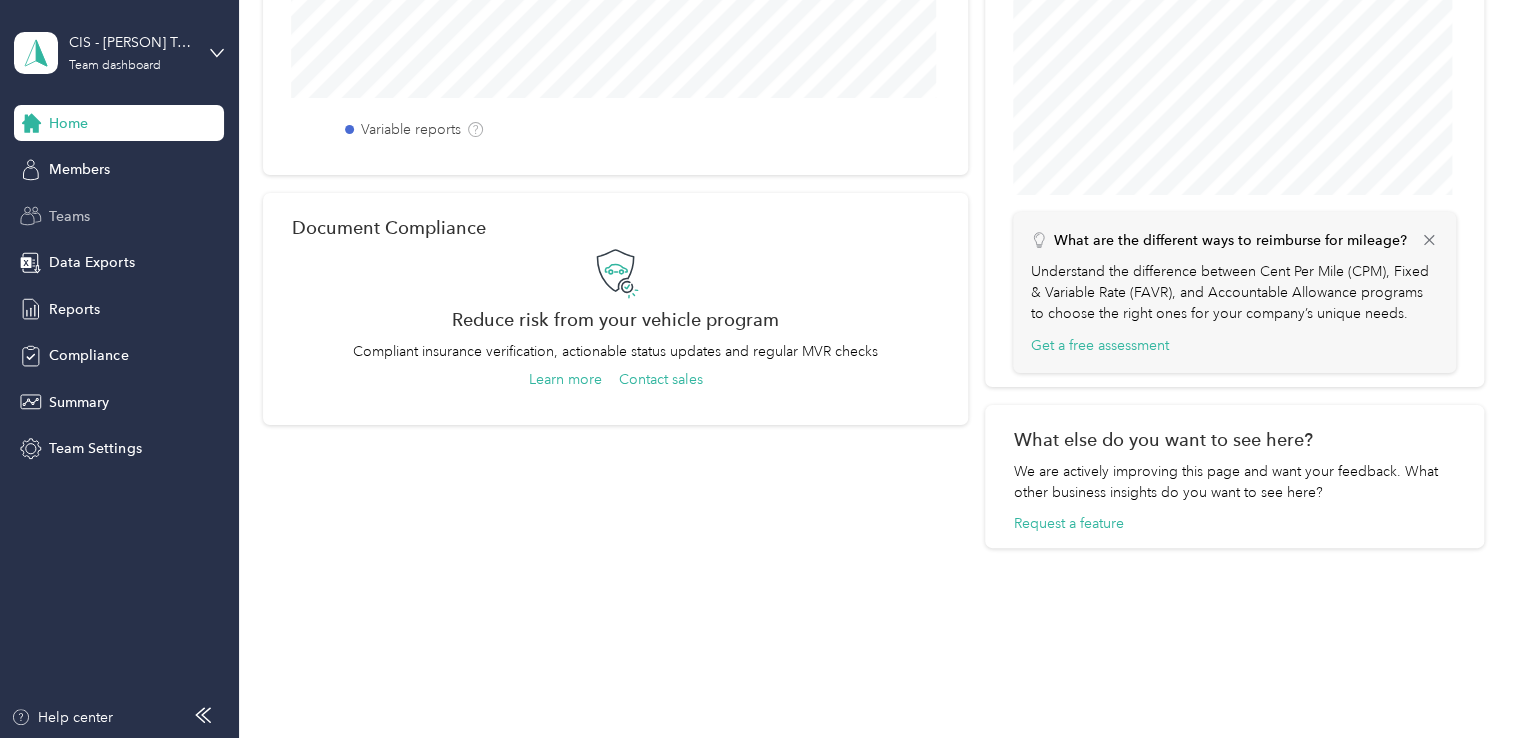 click on "Teams" at bounding box center (119, 216) 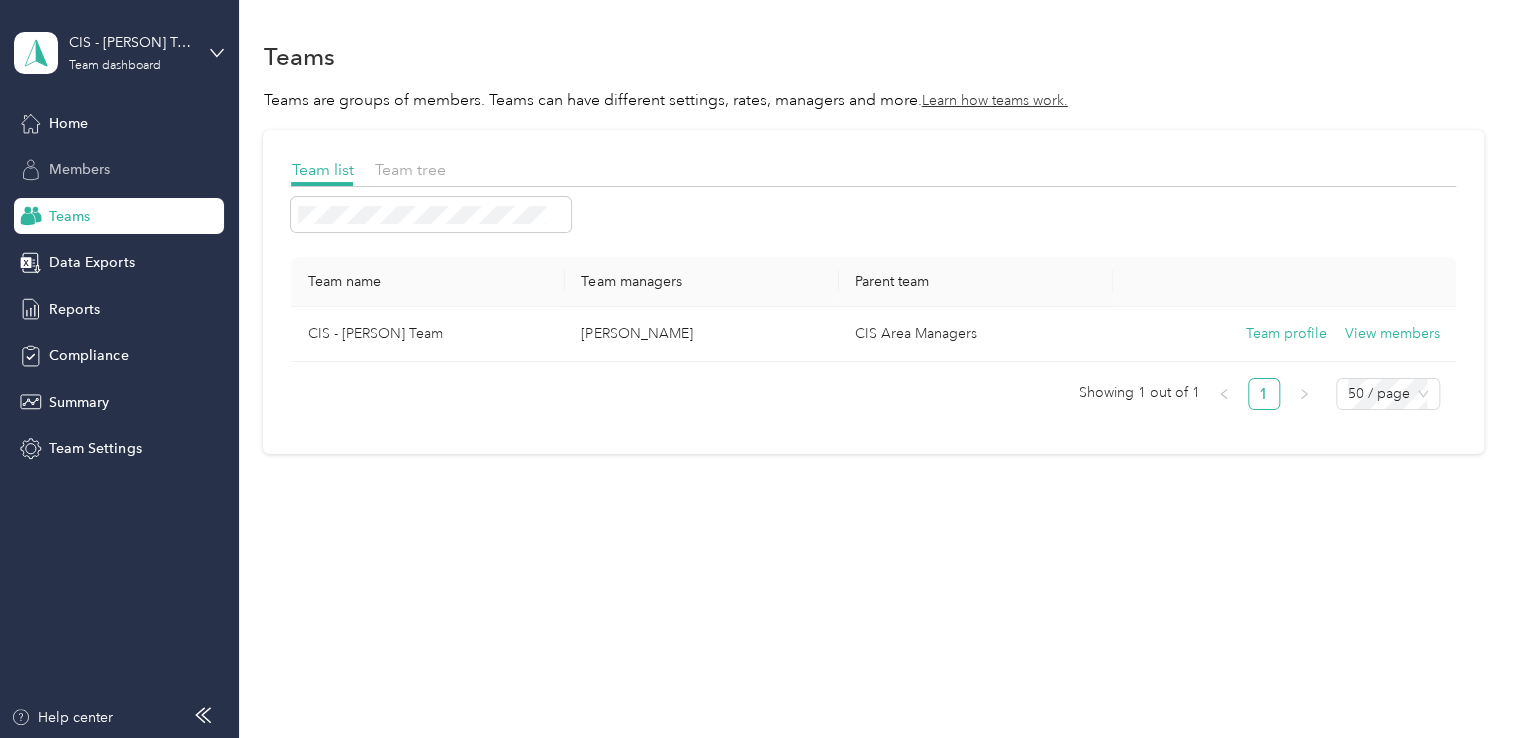 click on "Members" at bounding box center [79, 169] 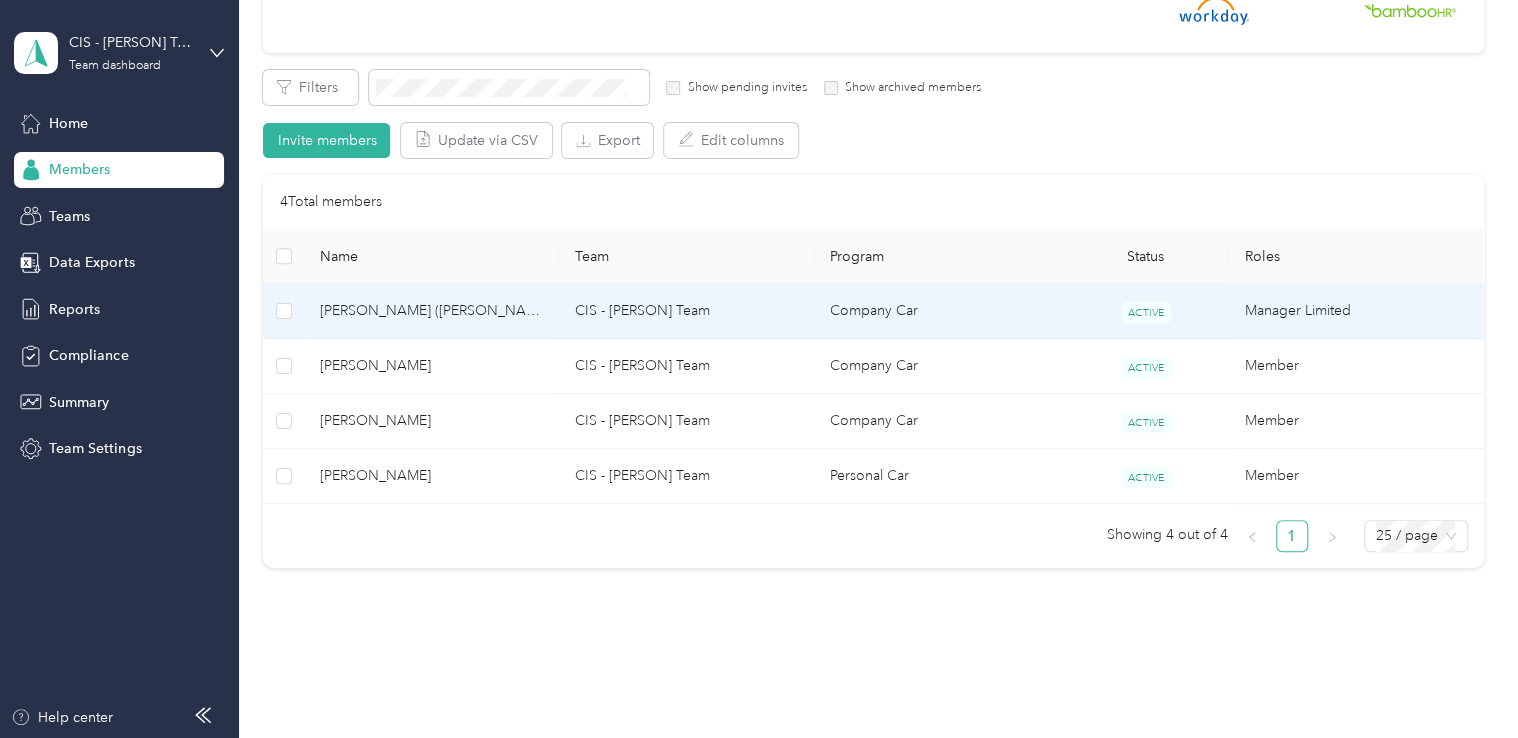scroll, scrollTop: 356, scrollLeft: 0, axis: vertical 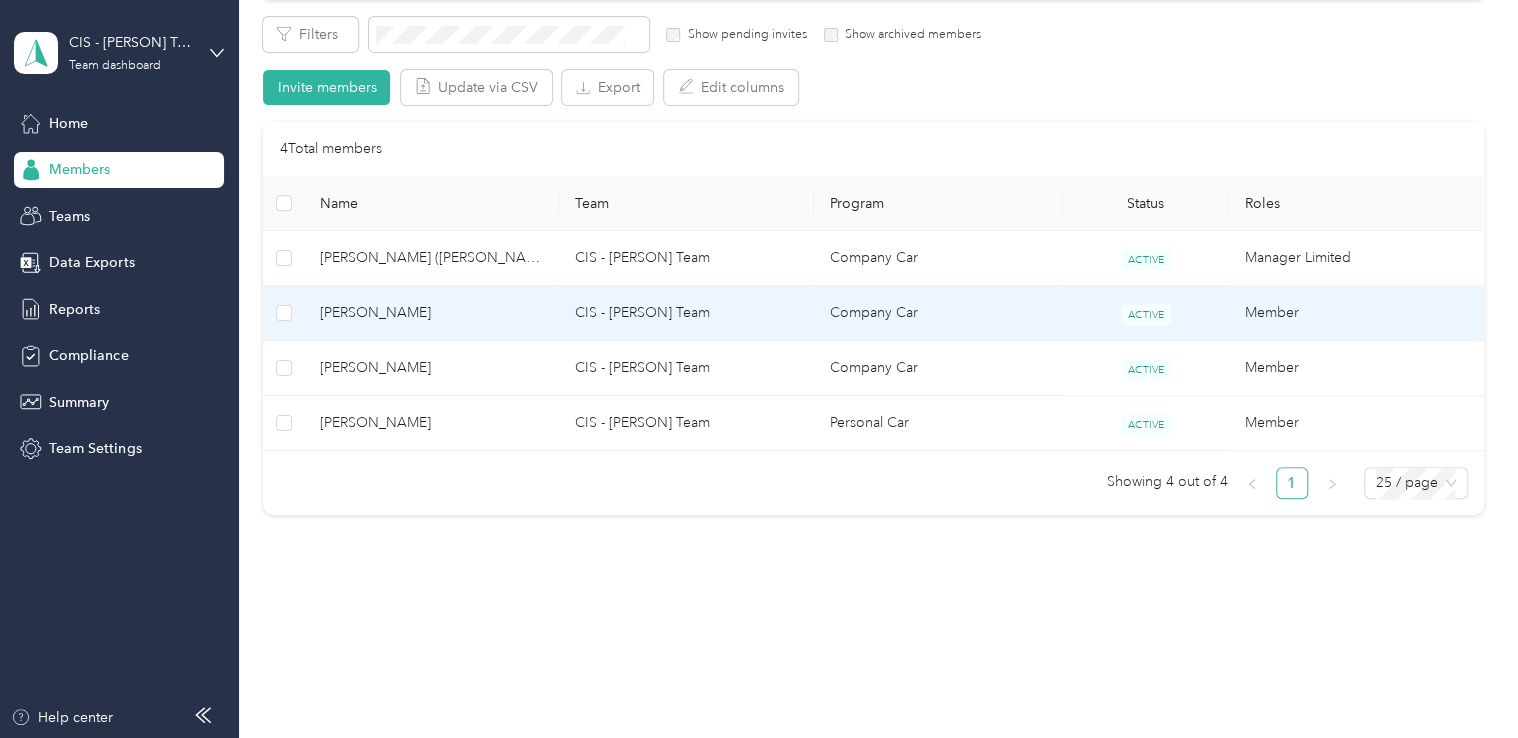 click on "[PERSON_NAME]" at bounding box center (431, 313) 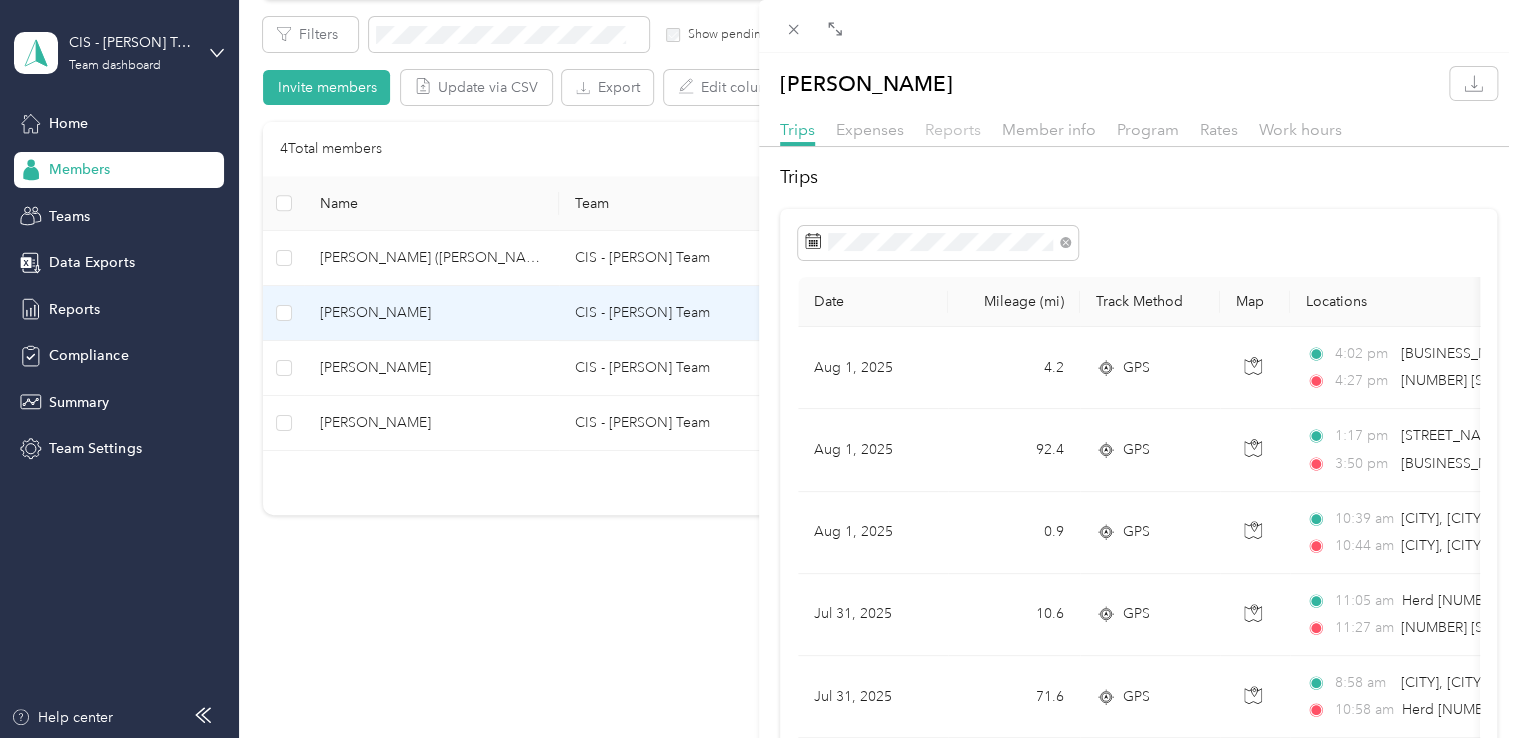 click on "Reports" at bounding box center (953, 129) 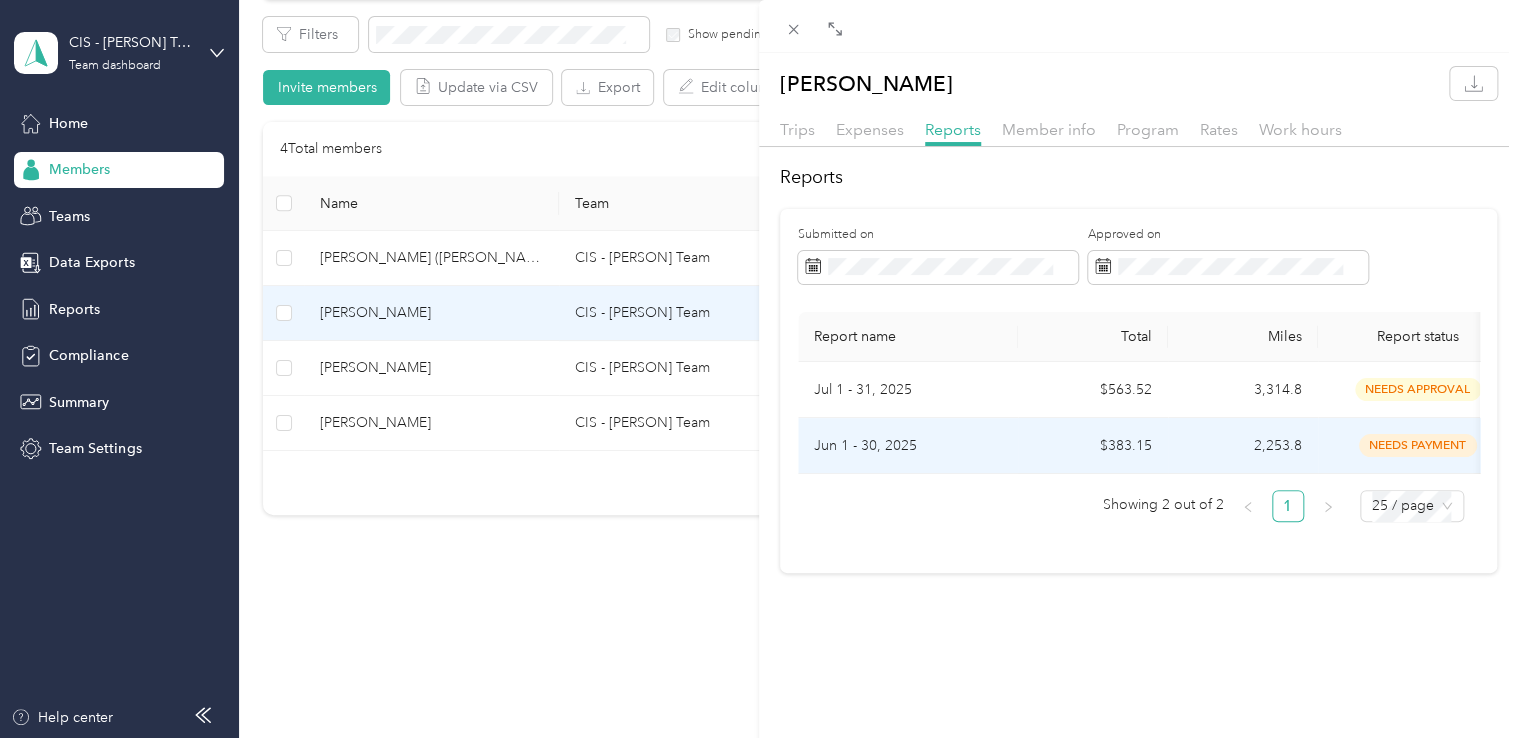 click on "Jun 1 - 30, 2025" at bounding box center (908, 446) 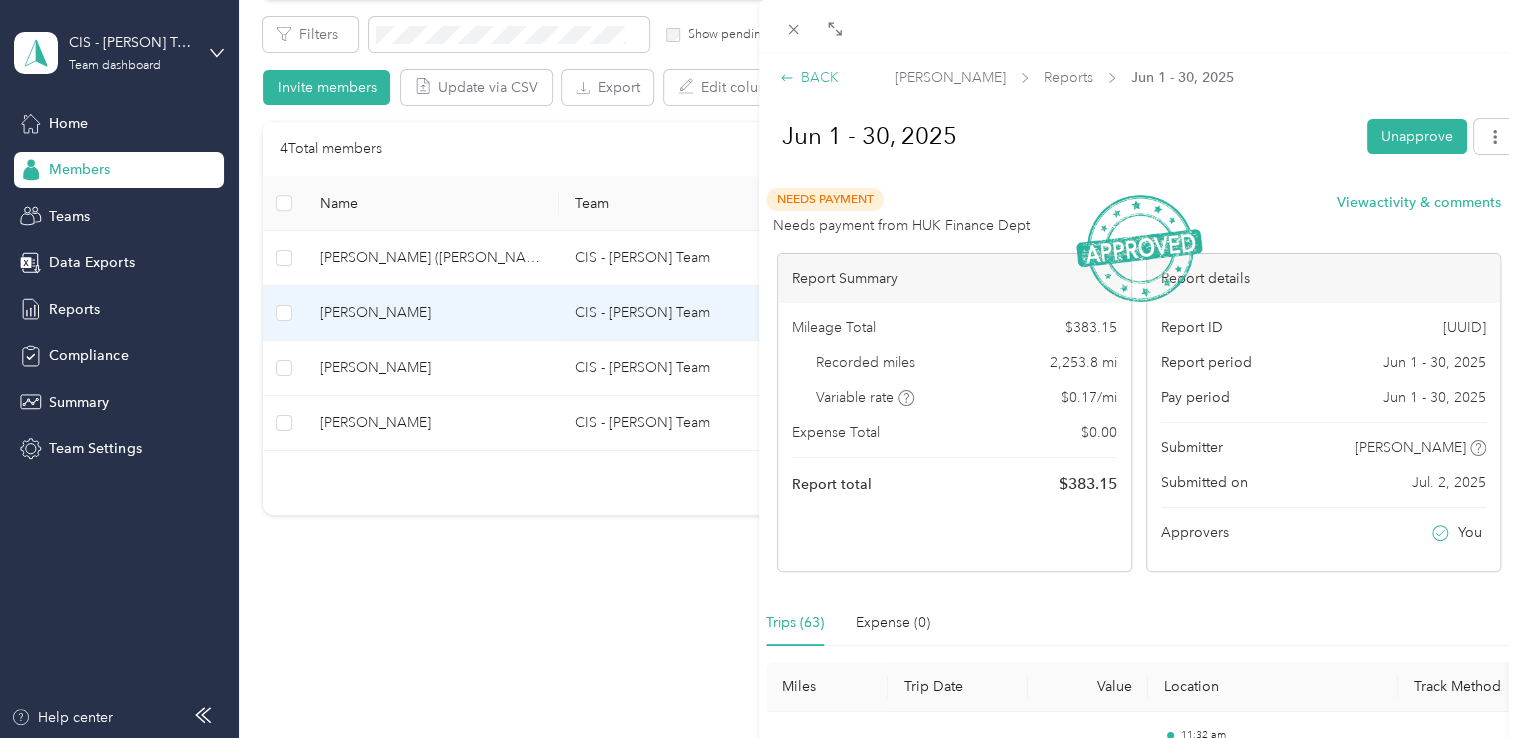 click on "BACK" at bounding box center (809, 77) 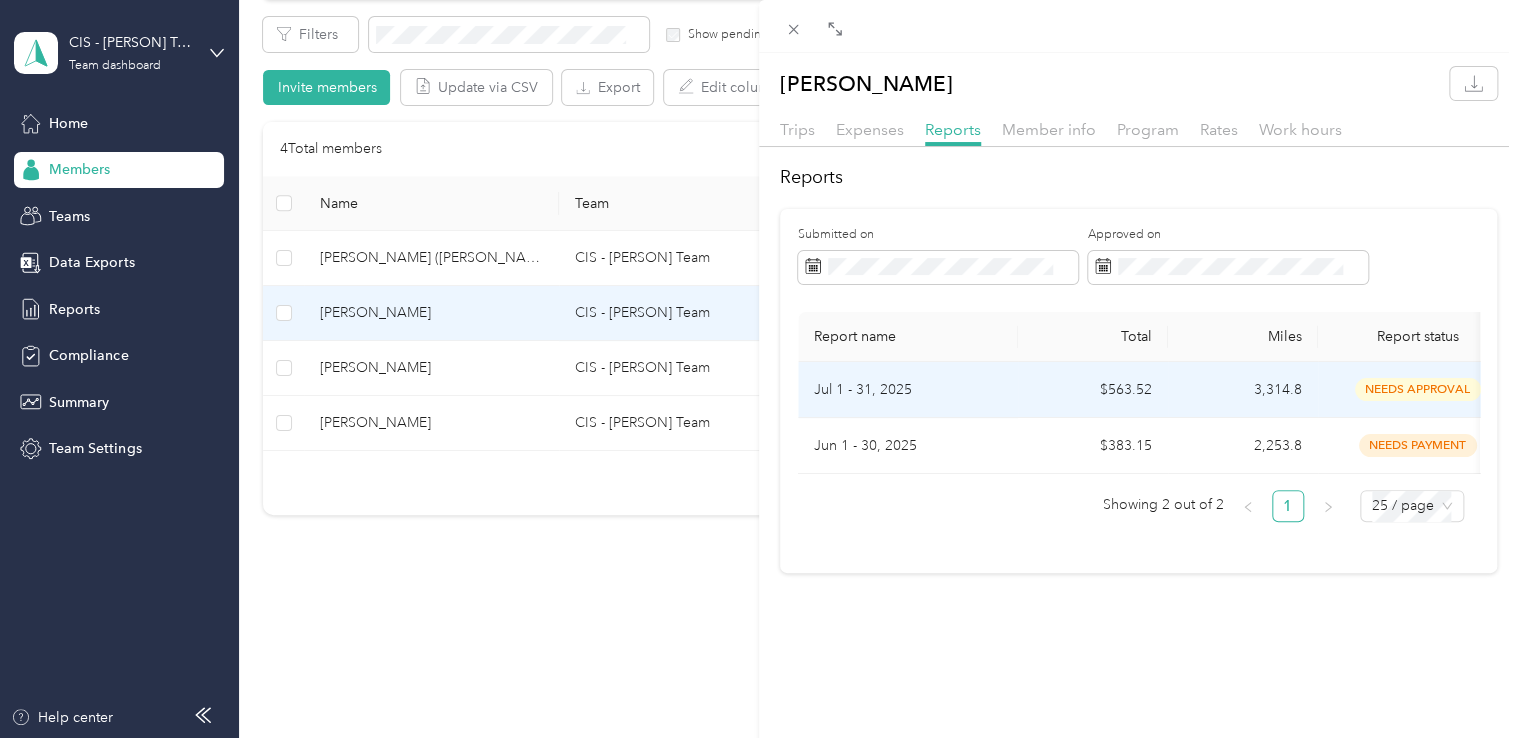 click on "Jul 1 - 31, 2025" at bounding box center [908, 390] 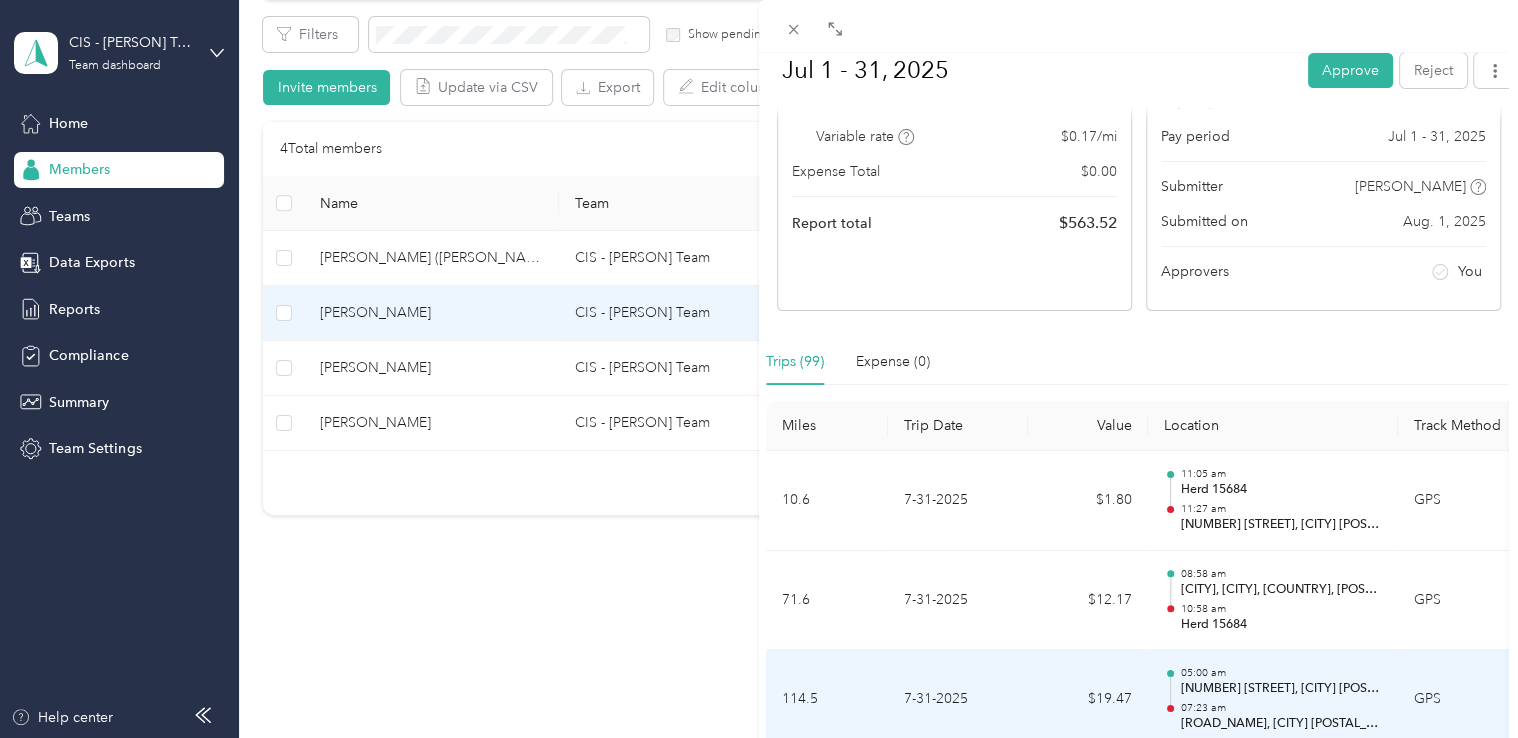 scroll, scrollTop: 200, scrollLeft: 0, axis: vertical 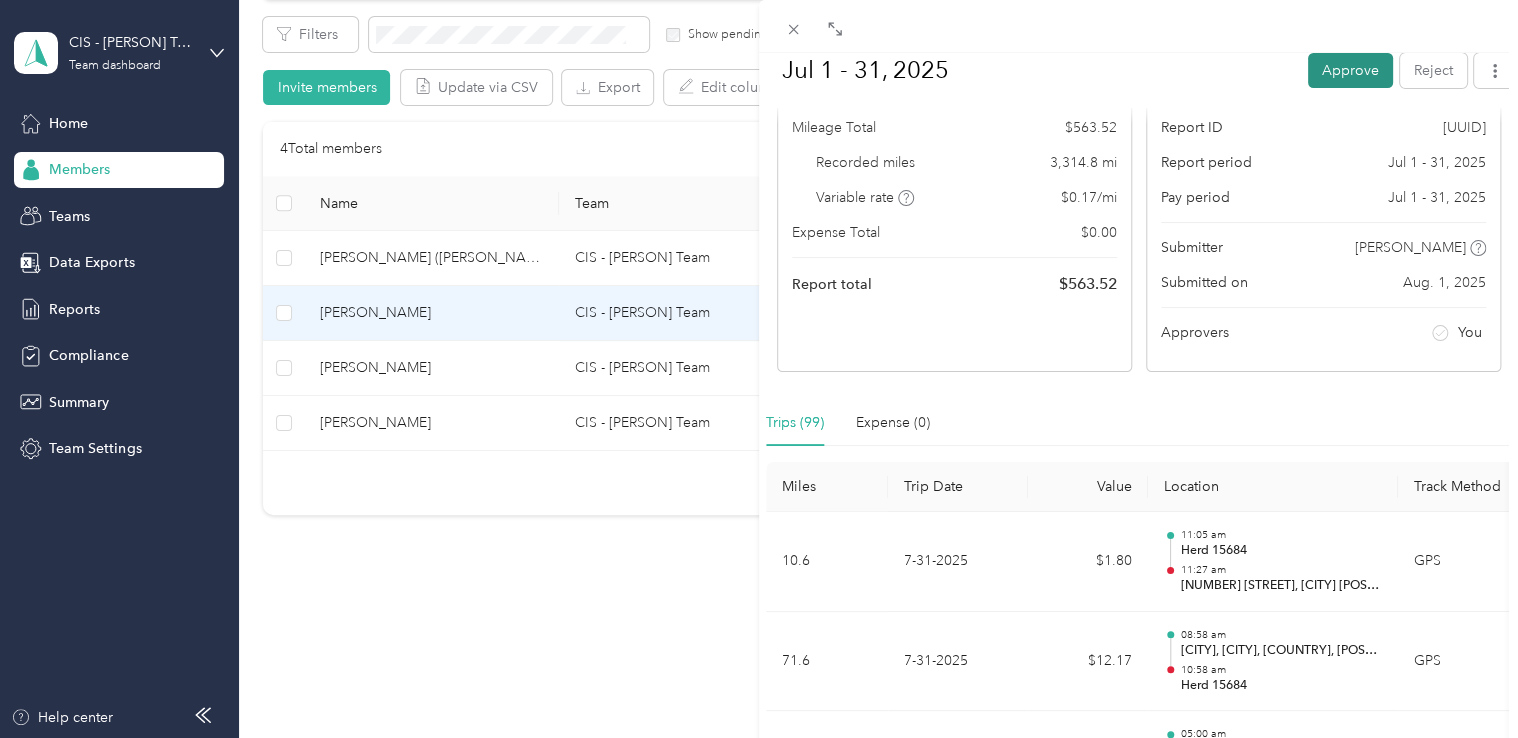 click on "Approve" at bounding box center (1350, 70) 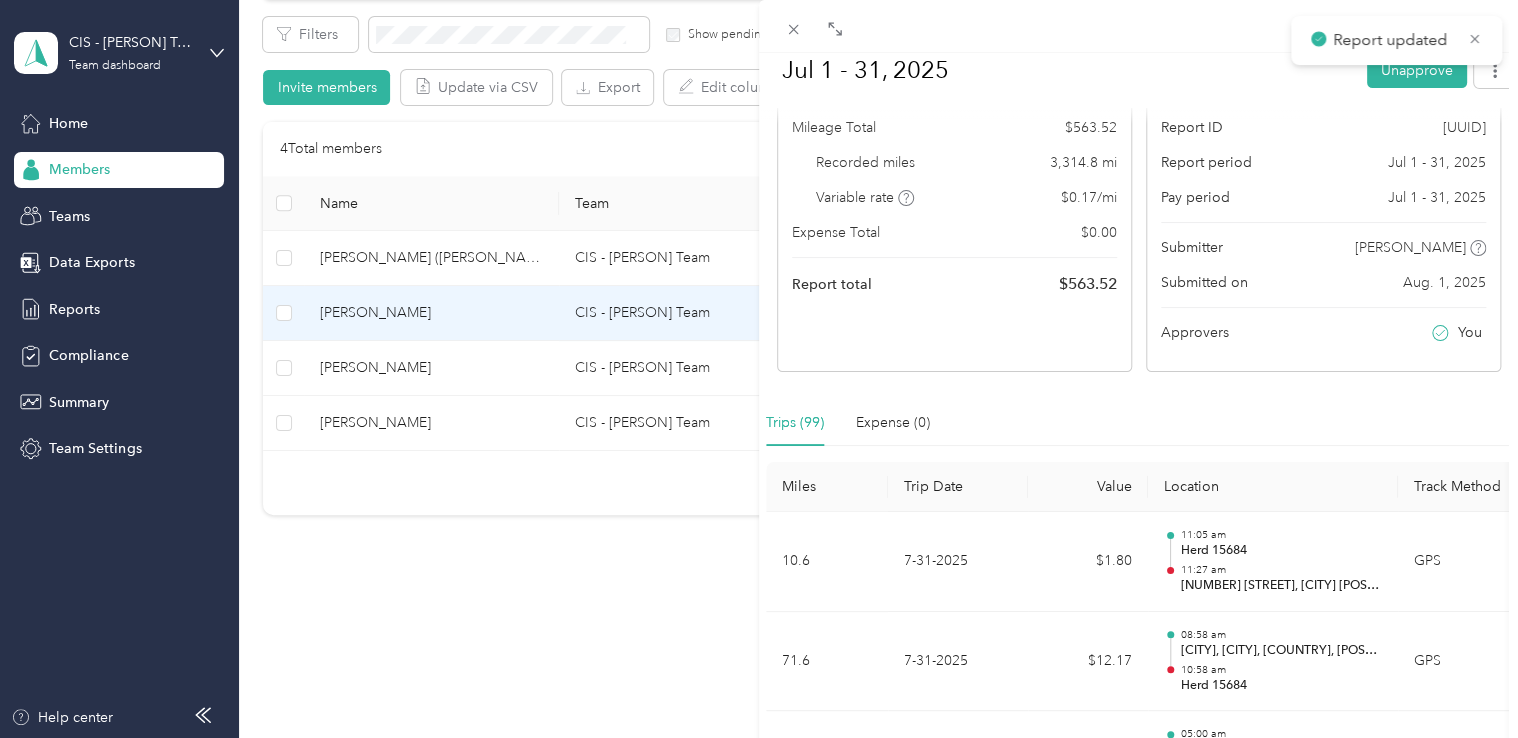 click on "BACK [PERSON_NAME] Reports Jul 1 - 31, 2025 Jul 1 - 31, 2025 Unapprove Needs Payment Needs payment from HUK Finance Dept View  activity & comments Report Summary Mileage Total $ 563.52 Recorded miles 3,314.8   mi Variable rate   $ 0.17 / mi Expense Total $ 0.00 Report total $ 563.52 Report details Report ID [UUID] Report period Jul 1 - 31, 2025 Pay period Jul 1 - 31, 2025 Submitter [PERSON_NAME] Submitted on Aug. 1, 2025 Approvers You Trips (99) Expense (0) Miles Trip Date Value Location Track Method Purpose Notes Tags                   10.6 7-31-2025 $1.80 11:05 am Herd 15684 11:27 am [NUMBER] [STREET], [CITY] [POSTAL_CODE], [COUNTRY]  GPS Holstein Group - 71.6 7-31-2025 $12.17 08:58 am [CITY], [CITY], [COUNTRY], [POSTAL_CODE], [COUNTRY] 10:58 am Herd 15684 GPS Holstein Group - 114.5 7-31-2025 $19.47 05:00 am [NUMBER] [STREET], [CITY] [POSTAL_CODE], [COUNTRY]  07:23 am [ROAD_NAME], [CITY] [POSTAL_CODE], [COUNTRY]  GPS Holstein Group - 11.8 7-30-2025 $2.01 05:56 pm Herd 24126 06:38 pm GPS Holstein Group - 4.3 $0.73" at bounding box center (759, 369) 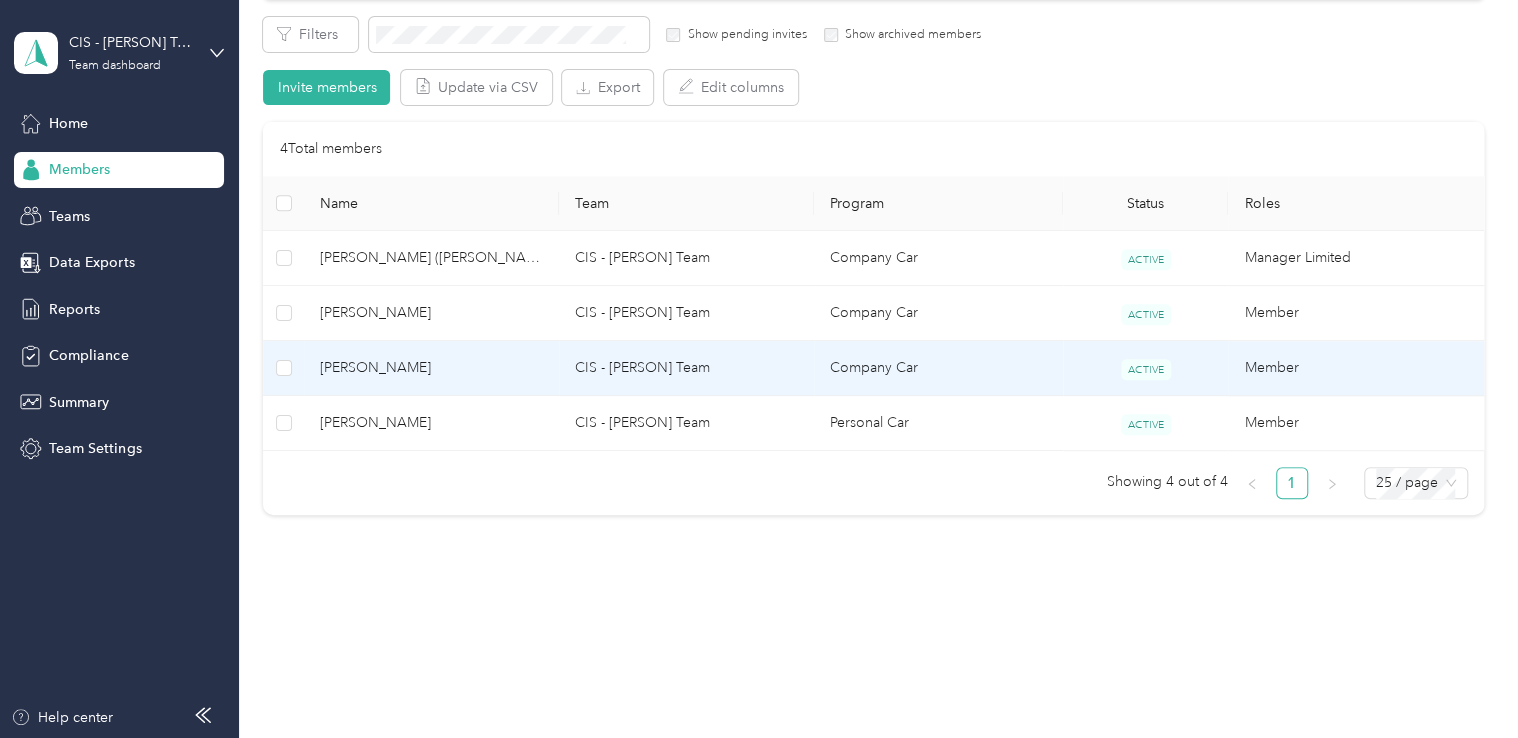 click on "[PERSON_NAME]" at bounding box center [431, 368] 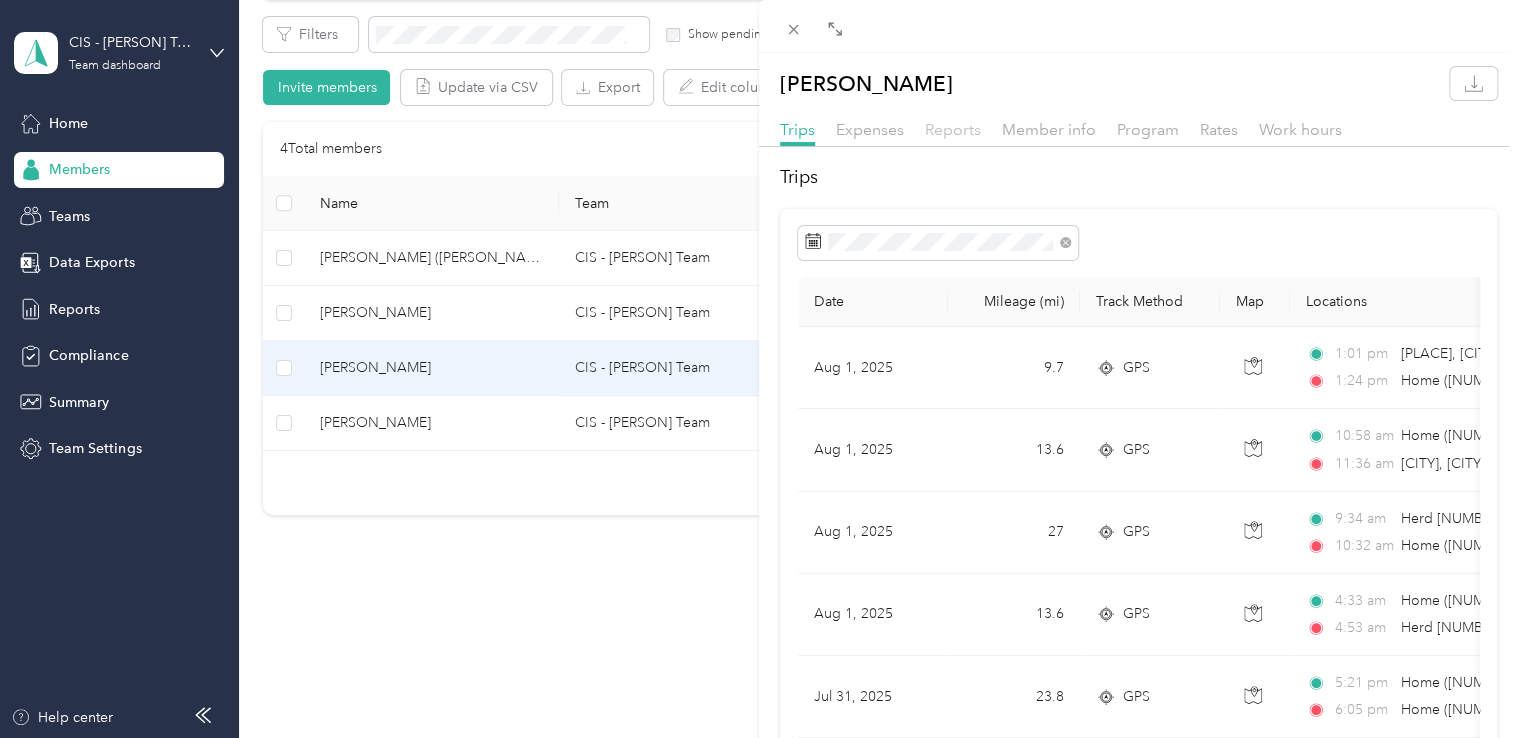 click on "Reports" at bounding box center (953, 129) 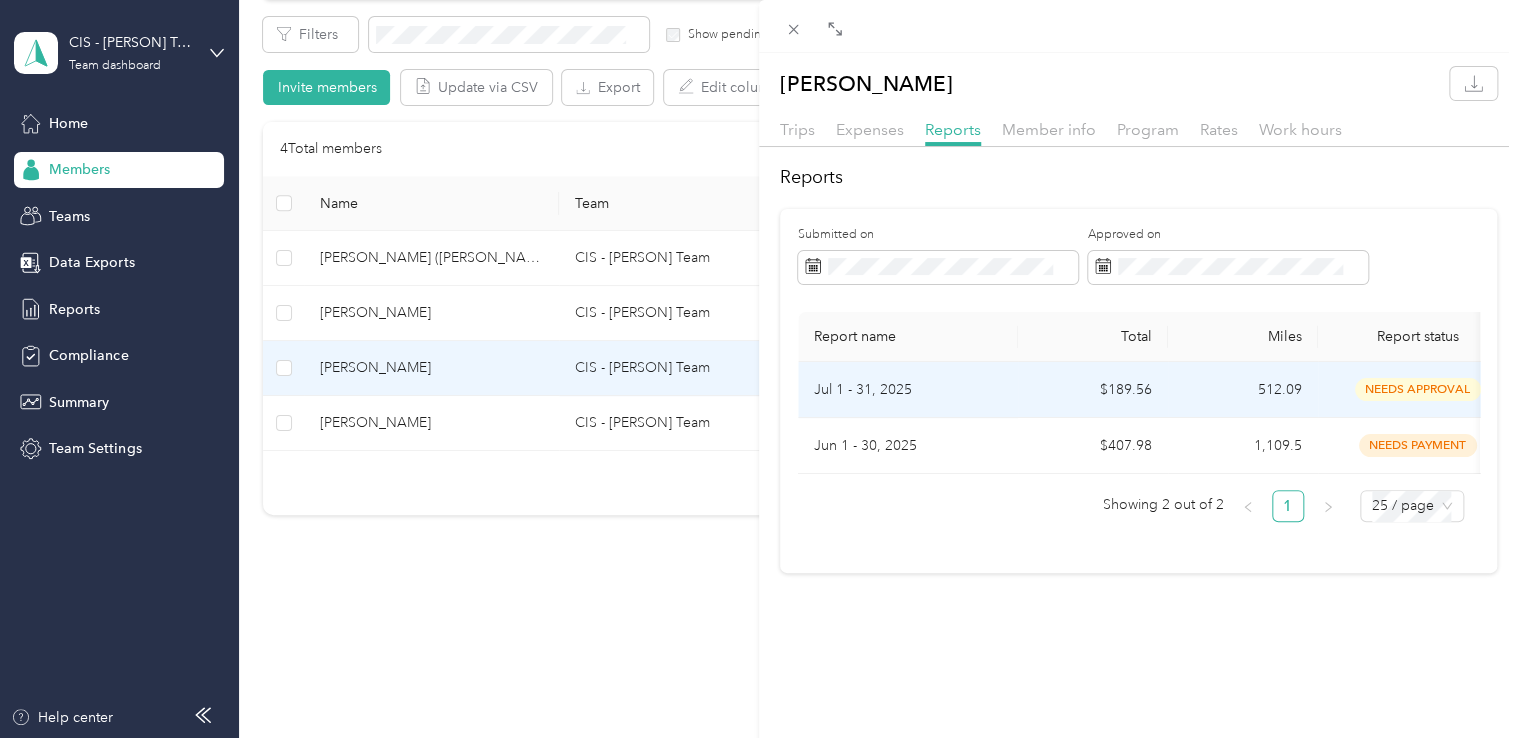 click on "Jul 1 - 31, 2025" at bounding box center [908, 390] 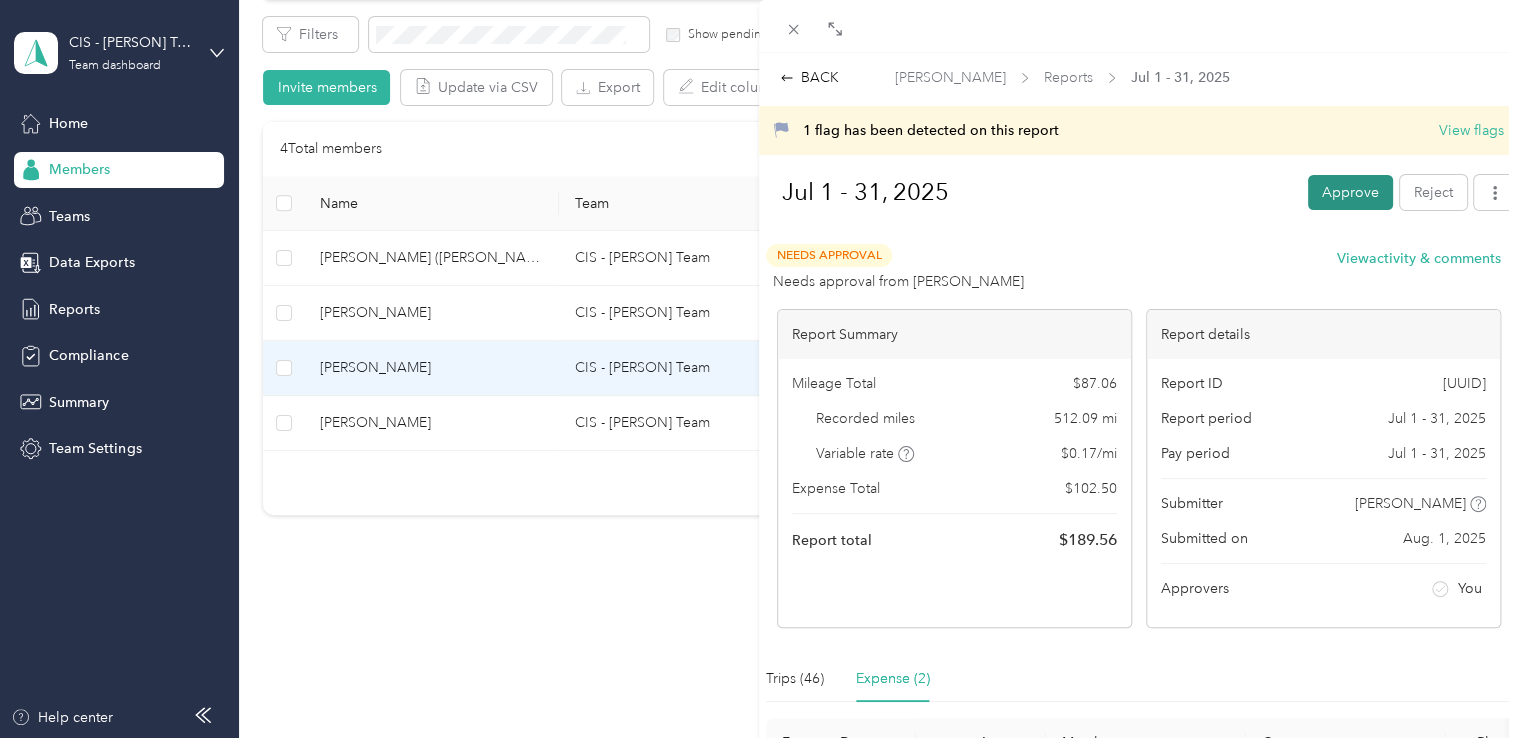 click on "Approve" at bounding box center (1350, 192) 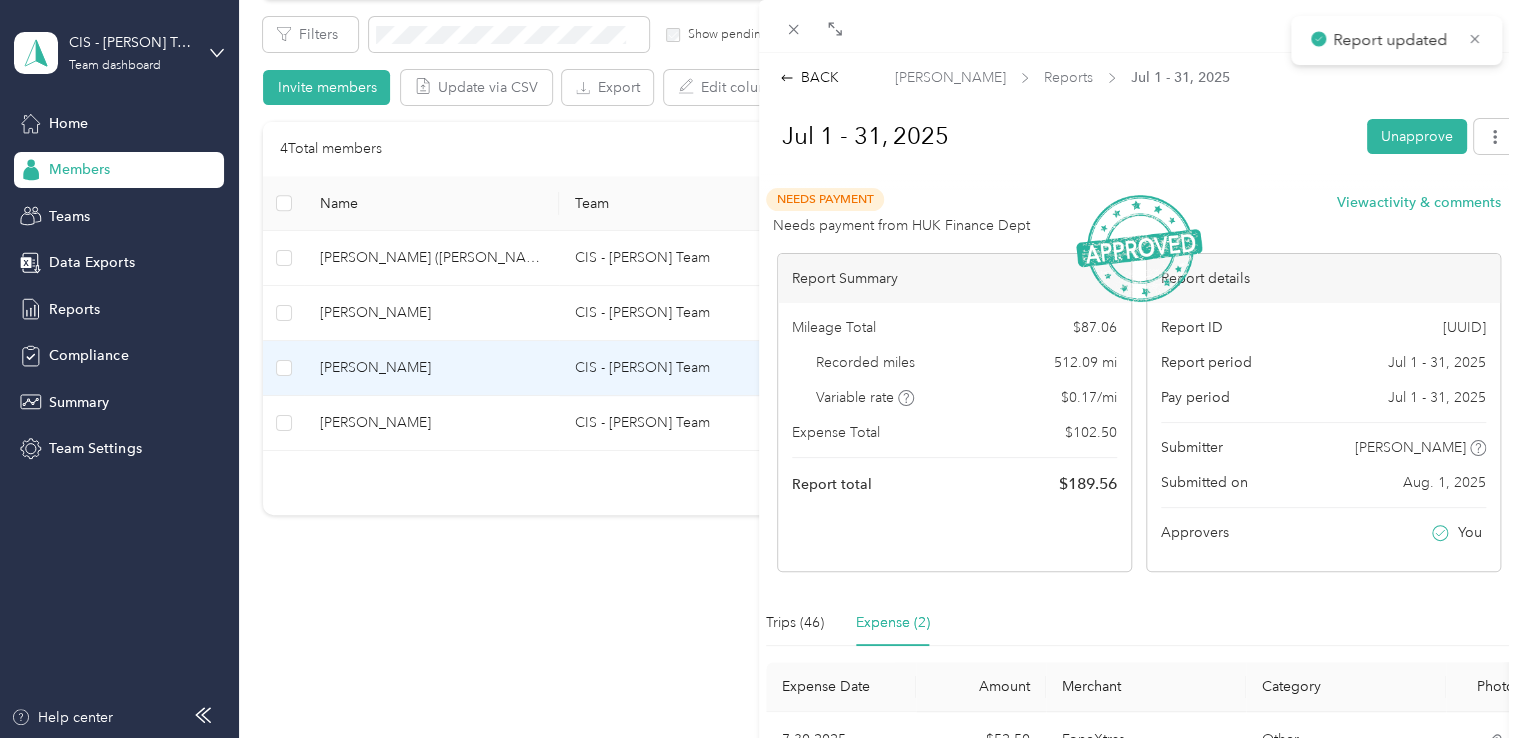 click on "BACK [PERSON_NAME] Reports Jul 1 - 31, 2025 Jul 1 - 31, 2025 Unapprove Needs Payment Needs payment from HUK Finance Dept View  activity & comments Report Summary Mileage Total $ 87.06 Recorded miles 512.09   mi Variable rate   $ 0.17 / mi Expense Total $ 102.50 Report total $ 189.56 Report details Report ID [UUID] Report period Jul 1 - 31, 2025 Pay period Jul 1 - 31, 2025 Submitter [PERSON_NAME] Submitted on Aug. 1, 2025 Approvers You Trips (46) Expense (2) Expense Date Amount Merchant Category Photo Notes Tags               7-30-2025 $52.50 FoneXtras Other - 7-17-2025 $50.00 SPAR Cardewlees Fuel - Non - Lex Hire Vehicle - Showing  2  total expenses" at bounding box center (759, 369) 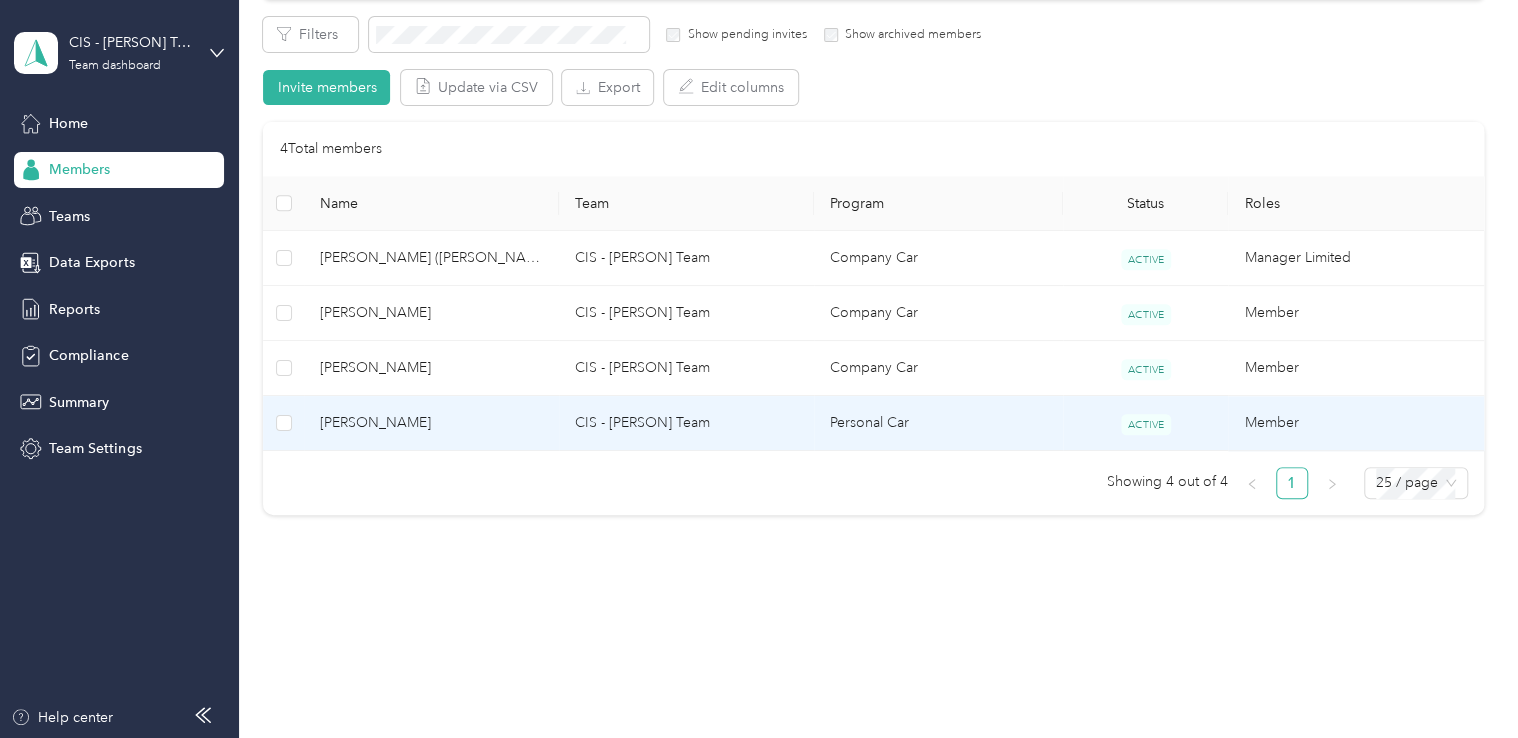 click on "[PERSON_NAME]" at bounding box center (431, 423) 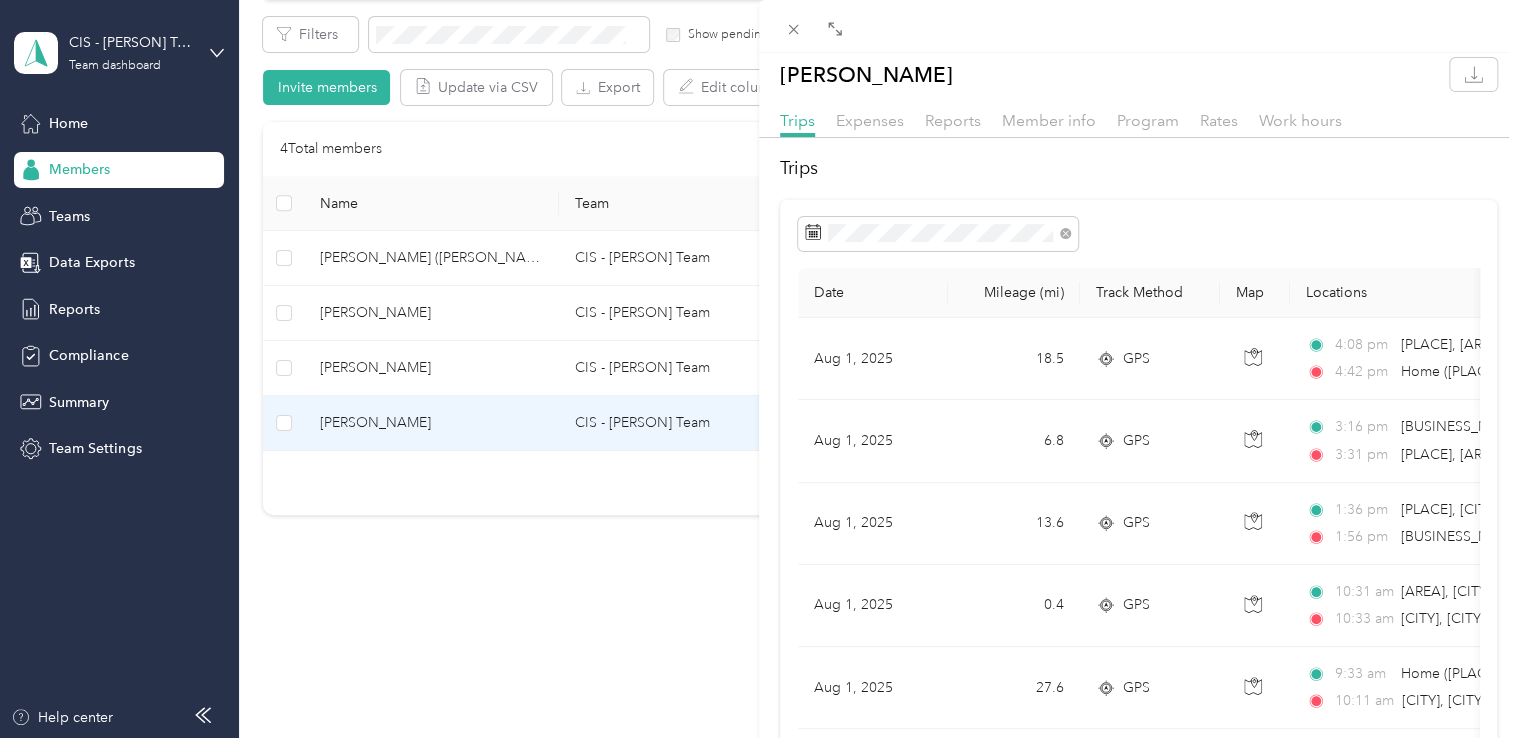 scroll, scrollTop: 0, scrollLeft: 0, axis: both 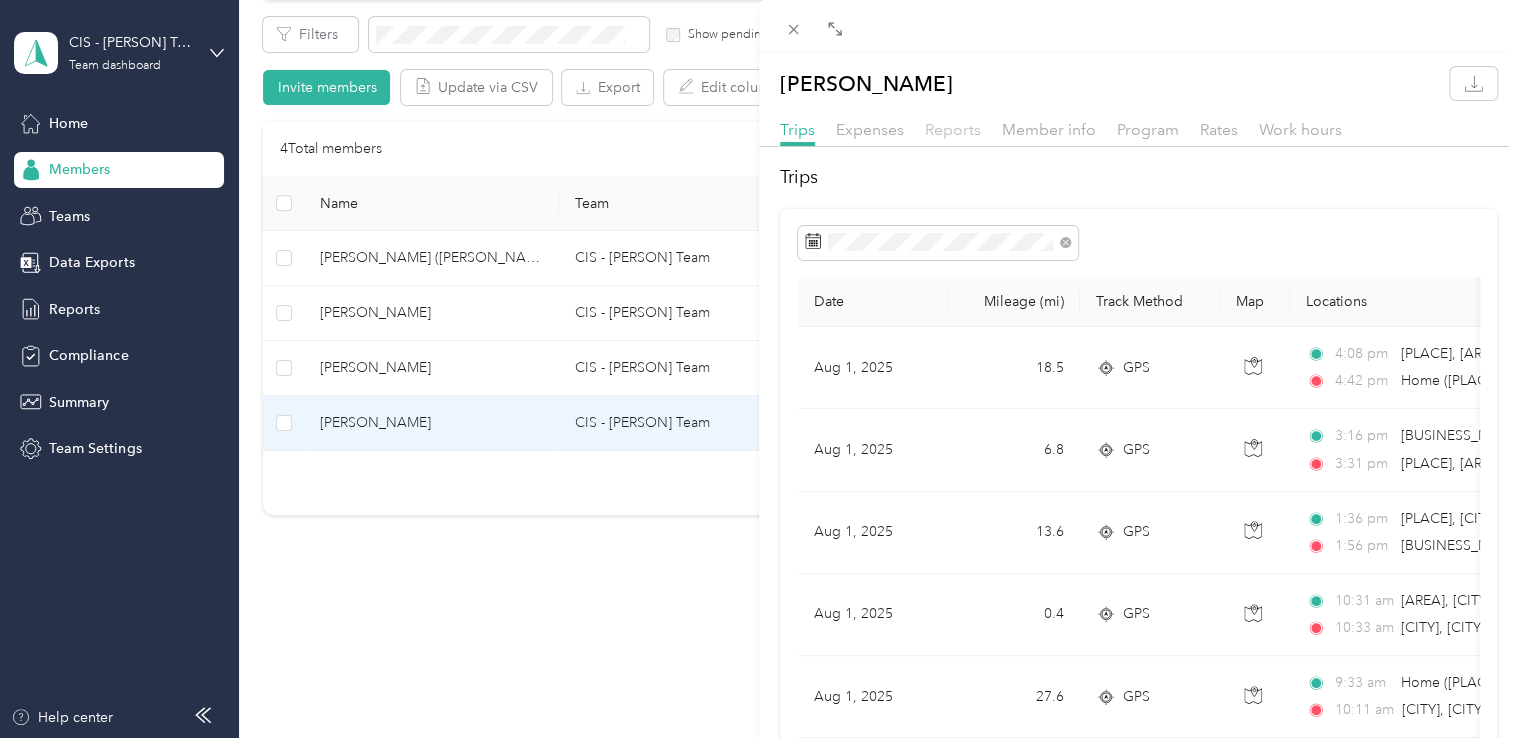 click on "Reports" at bounding box center (953, 129) 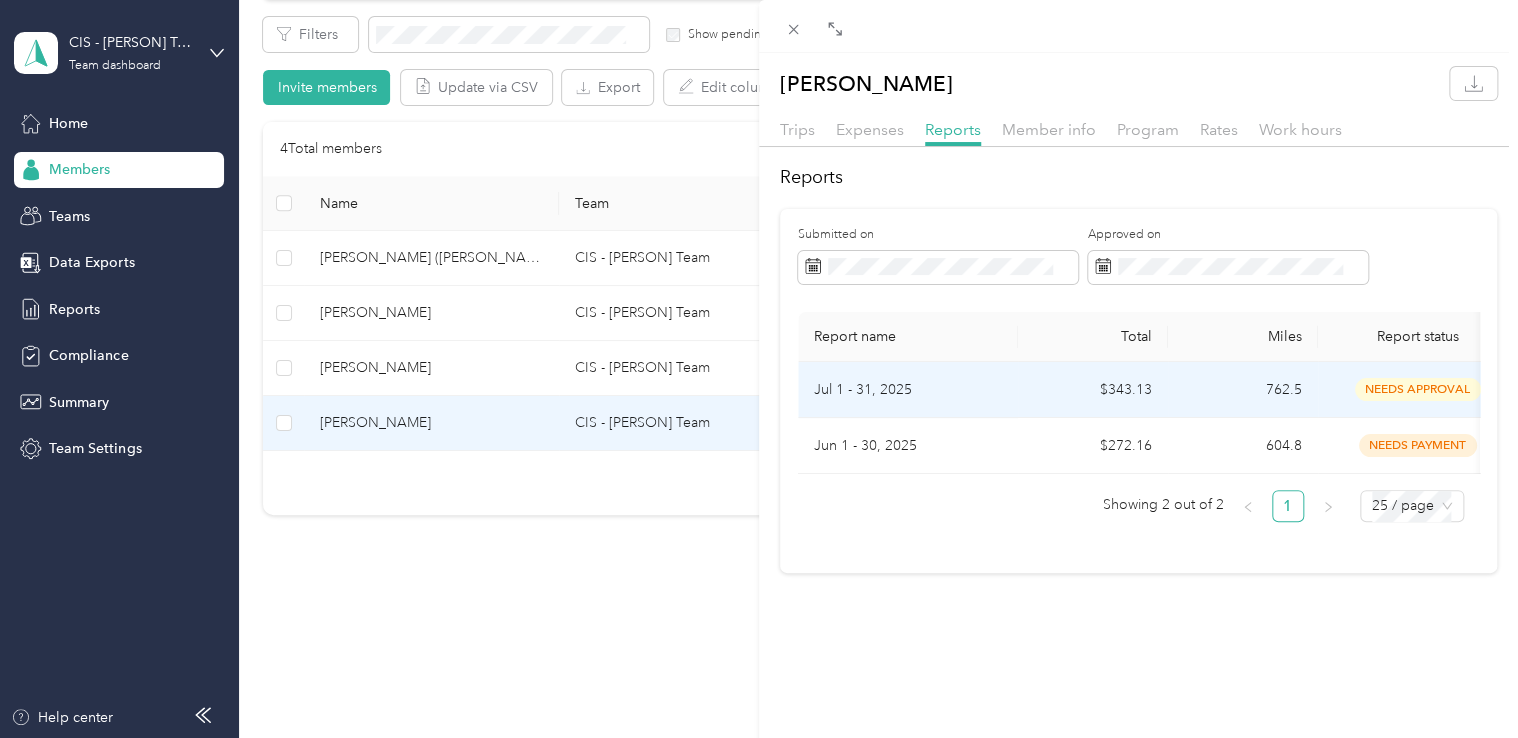 click on "Jul 1 - 31, 2025" at bounding box center (908, 390) 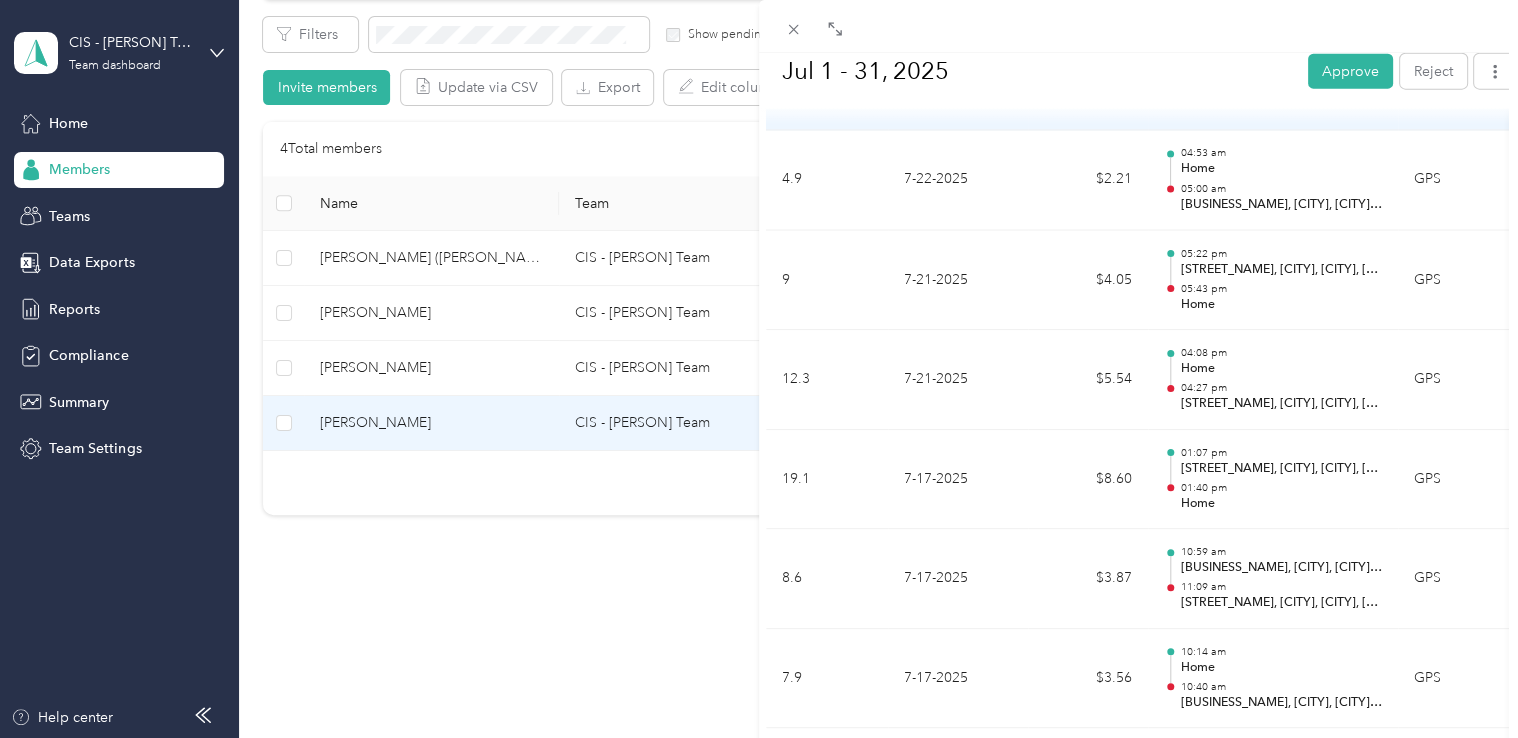 scroll, scrollTop: 2400, scrollLeft: 0, axis: vertical 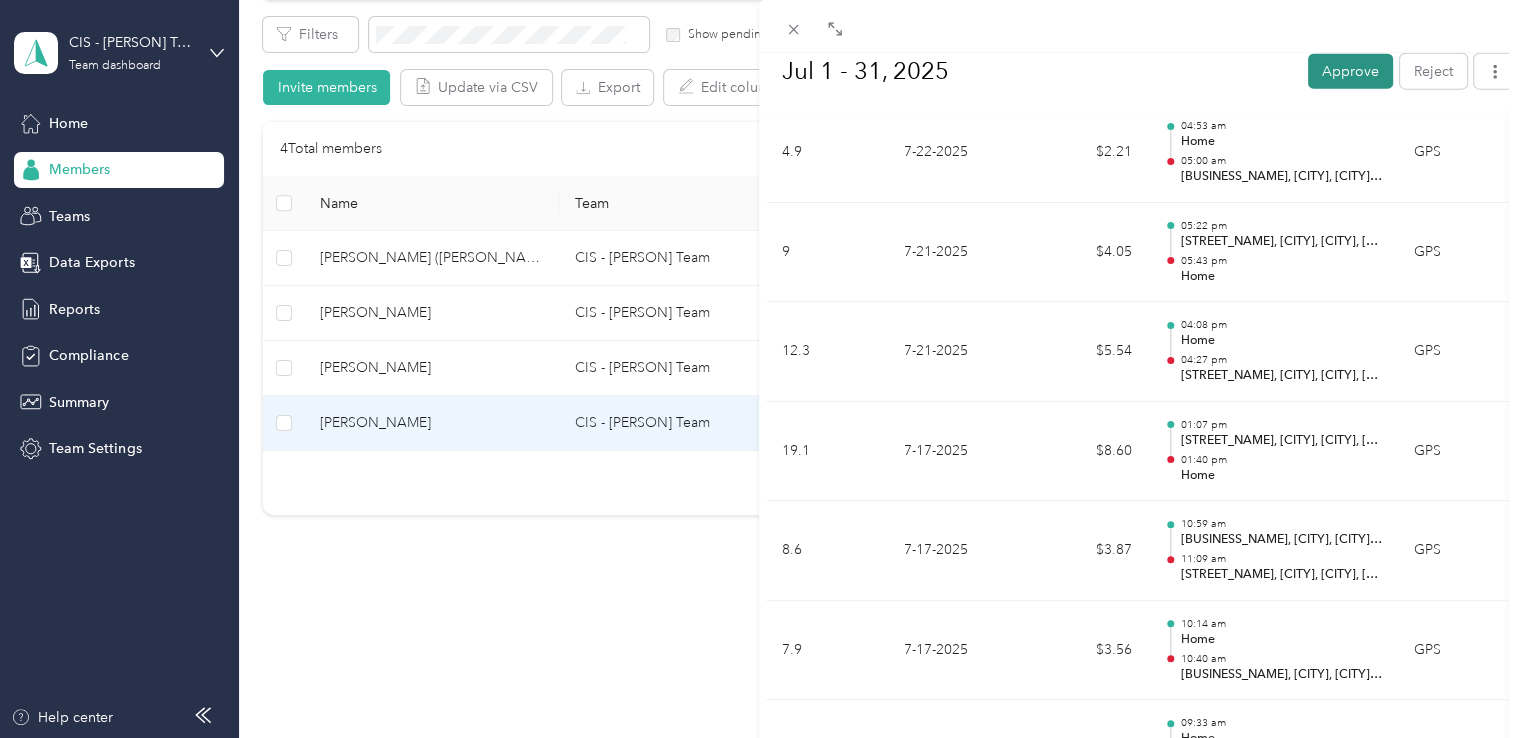 click on "Approve" at bounding box center (1350, 70) 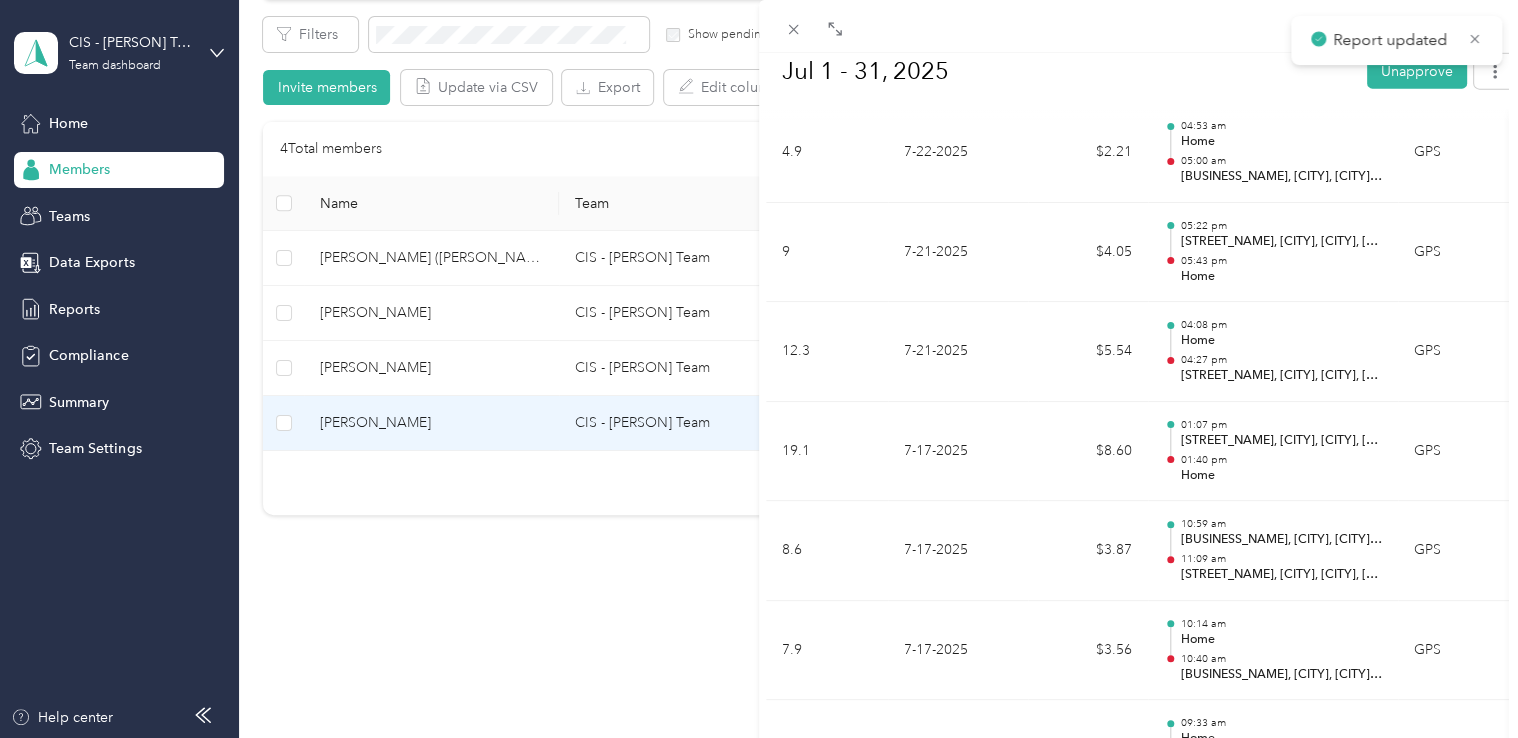 click on "BACK [PERSON_NAME] Reports Jul 1 - 31, 2025 Jul 1 - 31, 2025 Unapprove Needs Payment Needs payment from HUK Finance Dept View  activity & comments Report Summary Mileage Total $ 343.13 Recorded miles 762.5   mi Variable rate   $ 0.45 / mi Expense Total $ 0.00 Report total $ 343.13 Report details Report ID [UUID] Report period Jul 1 - 31, 2025 Pay period Jul 1 - 31, 2025 Submitter [PERSON_NAME] Submitted on Aug. 1, 2025 Approvers You Trips (48) Expense (0) Miles Trip Date Value Location Track Method Purpose Notes Tags                   92.8 7-31-2025 $41.76 02:20 pm [ROAD_NAME], [CITY], [CITY], [COUNTRY] 04:55 pm Home GPS Holstein Group - 0.2 7-31-2025 $0.09 01:46 pm [ROAD_NAME], [CITY], [CITY], [COUNTRY] 01:51 pm [CITY], [CITY], [COUNTRY] GPS Holstein Group - 4.1 7-31-2025 $1.85 01:15 pm [CITY], [CITY], [COUNTRY] 01:33 pm [ROAD_NAME], [CITY], [CITY], [COUNTRY] GPS Holstein Group - 0.2 7-31-2025 $0.09 11:46 am [CITY], [CITY], [COUNTRY] 11:46 am [BUSINESS_NAME] GPS Holstein Group - GPS" at bounding box center [759, 369] 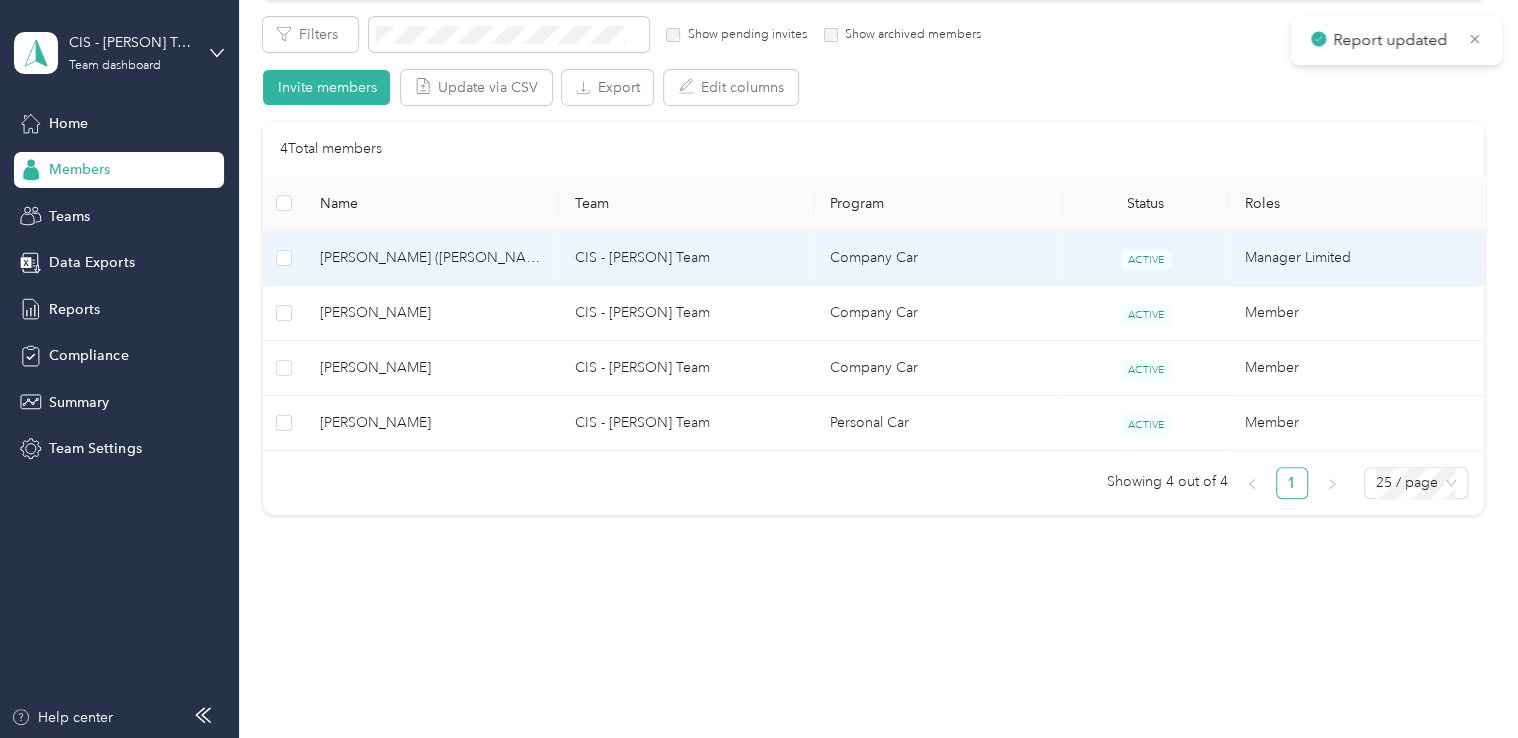 click on "[PERSON_NAME] ([PERSON_NAME])" at bounding box center (431, 258) 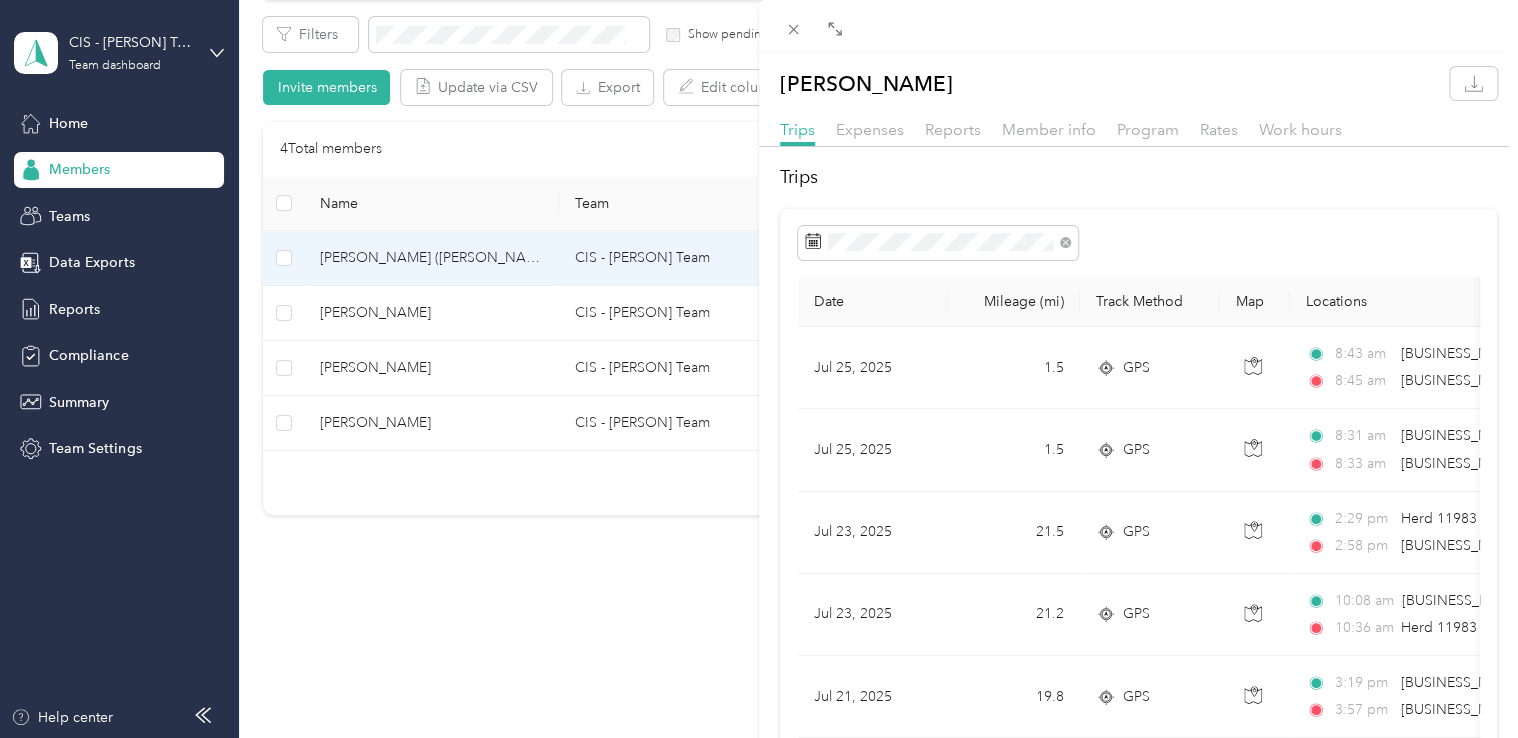 click on "[PERSON_NAME] Trips Expenses Reports Member info Program Rates Work hours Trips Date Mileage (mi) Track Method Map Locations Mileage value Purpose               Jul 25, 2025 1.5 GPS 8:43 am [BUSINESS_NAME], [CITY], [CITY], [COUNTRY] 8:45 am [BUSINESS_NAME], [CITY], [CITY], [COUNTRY] $0.26 Holstein Group Jul 25, 2025 1.5 GPS 8:31 am [BUSINESS_NAME], [CITY], [CITY], [COUNTRY] 8:33 am [BUSINESS_NAME], [CITY], [CITY], [COUNTRY] $0.26 Holstein Group Jul 23, 2025 21.5 GPS 2:29 pm Herd 11983 ([BUSINESS_NAME], [CITY], [CITY], [CITY]) 2:58 pm [BUSINESS_NAME], [CITY], [CITY], [COUNTRY] $3.66 Holstein Group Jul 23, 2025 21.2 GPS 10:08 am [BUSINESS_NAME], [CITY], [CITY], [COUNTRY] 10:36 am Herd 11983 ([BUSINESS_NAME], [CITY], [CITY], [CITY]) $3.60 Holstein Group Jul 21, 2025 19.8 GPS 3:19 pm [BUSINESS_NAME] ([CITY], [CITY], [CITY], [CITY]) 3:57 pm [BUSINESS_NAME], [CITY], [CITY], [COUNTRY] $3.37 Holstein Group Jul 21, 2025 17.8 GPS 12:49 pm 1:21 pm $3.03 Holstein Group Jul 17, 2025" at bounding box center [759, 369] 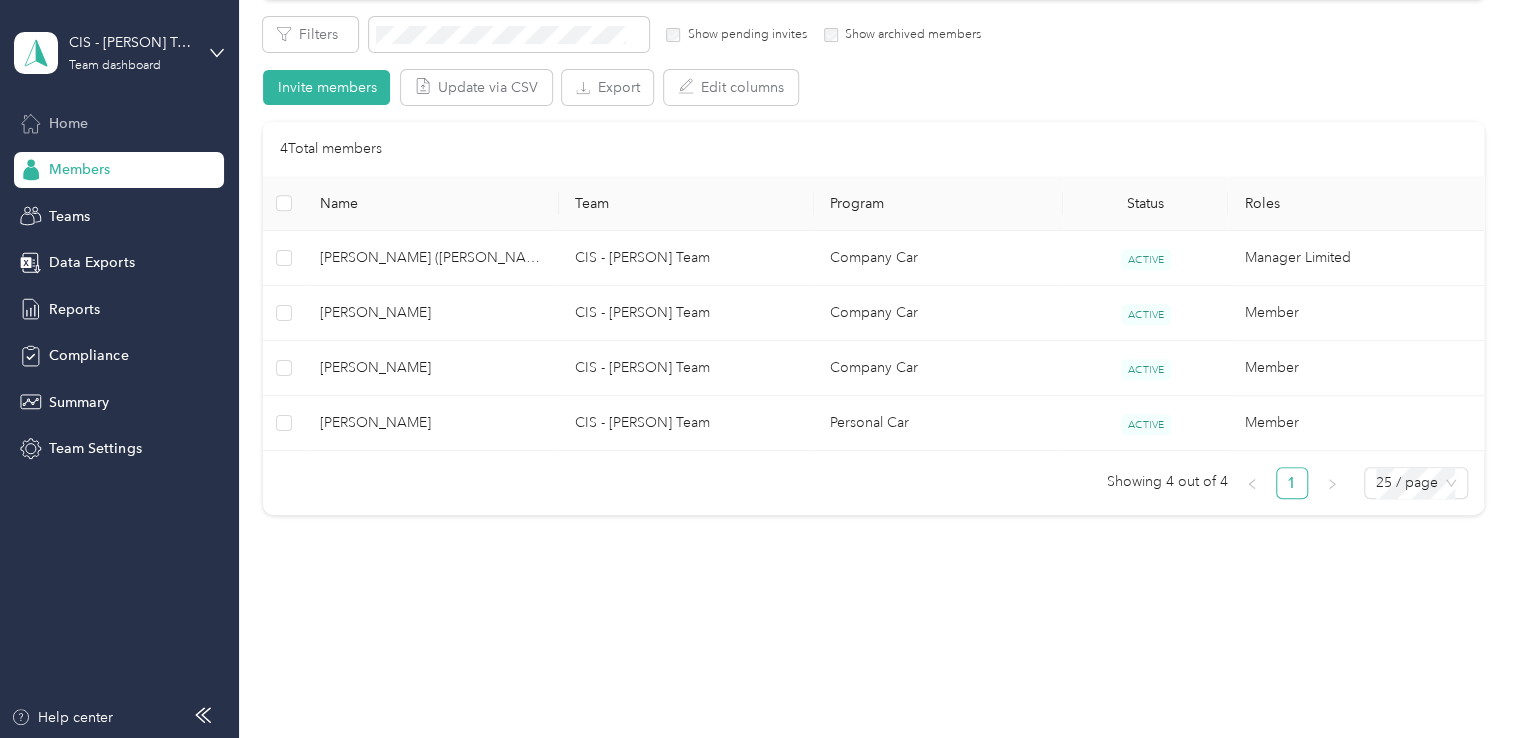 click on "Home" at bounding box center (68, 123) 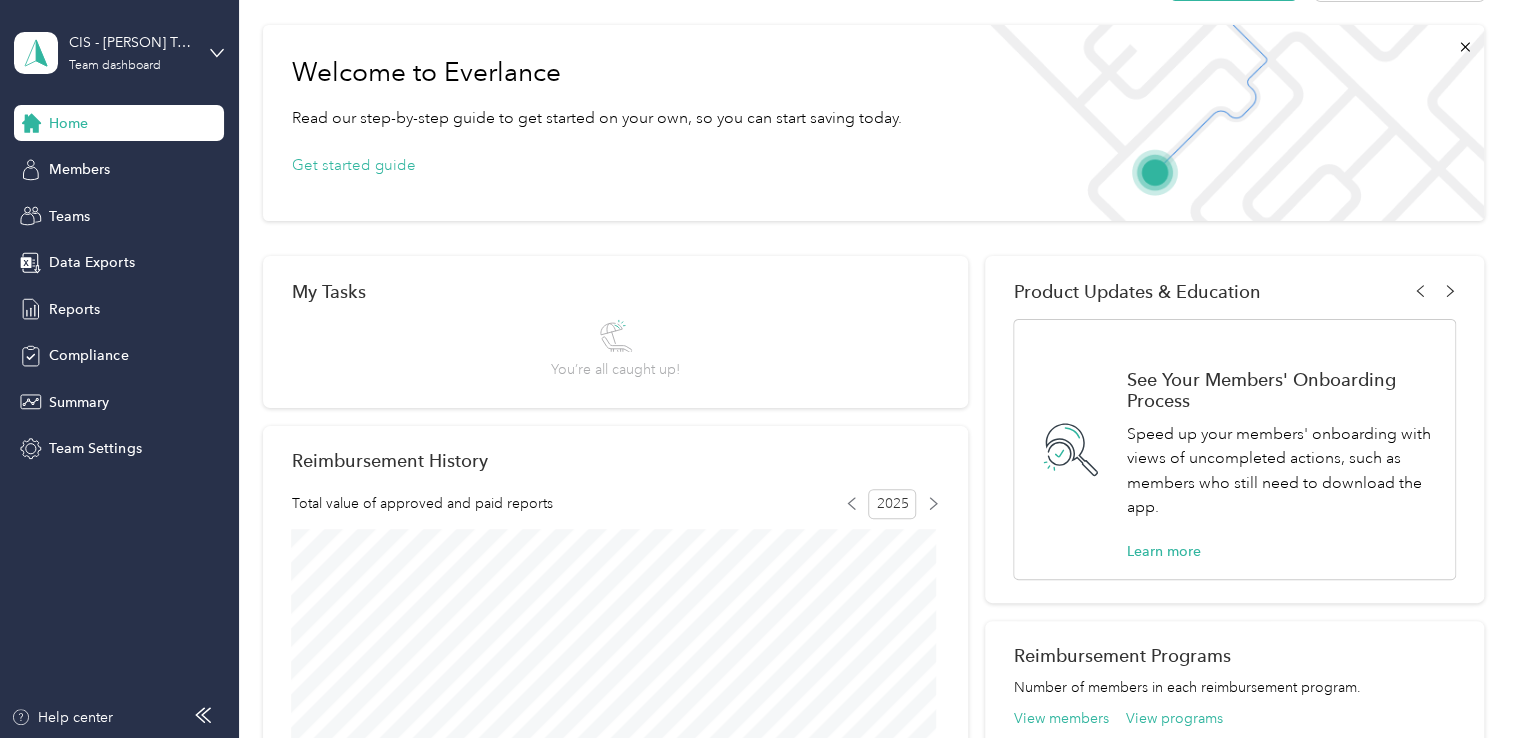 scroll, scrollTop: 0, scrollLeft: 0, axis: both 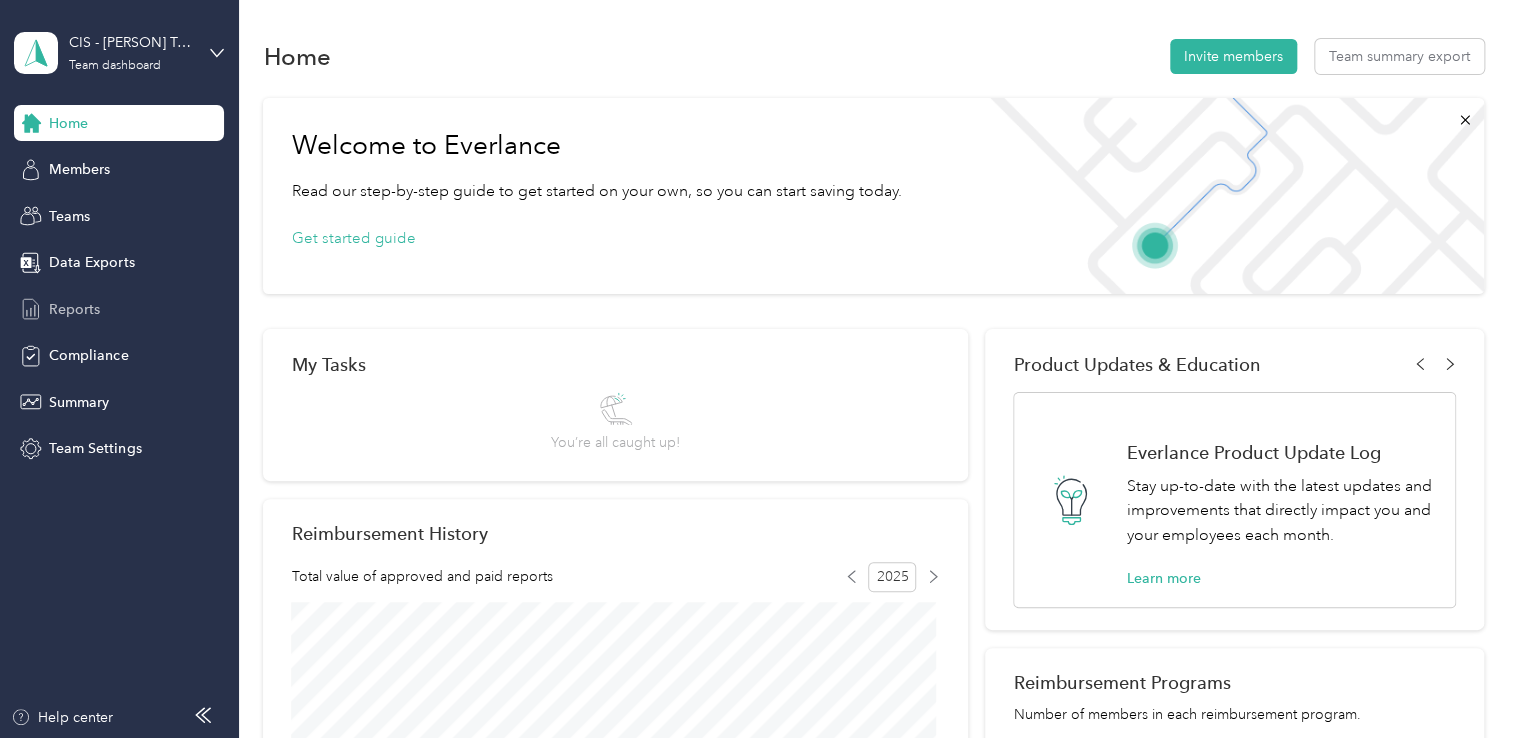 click on "Reports" at bounding box center [74, 309] 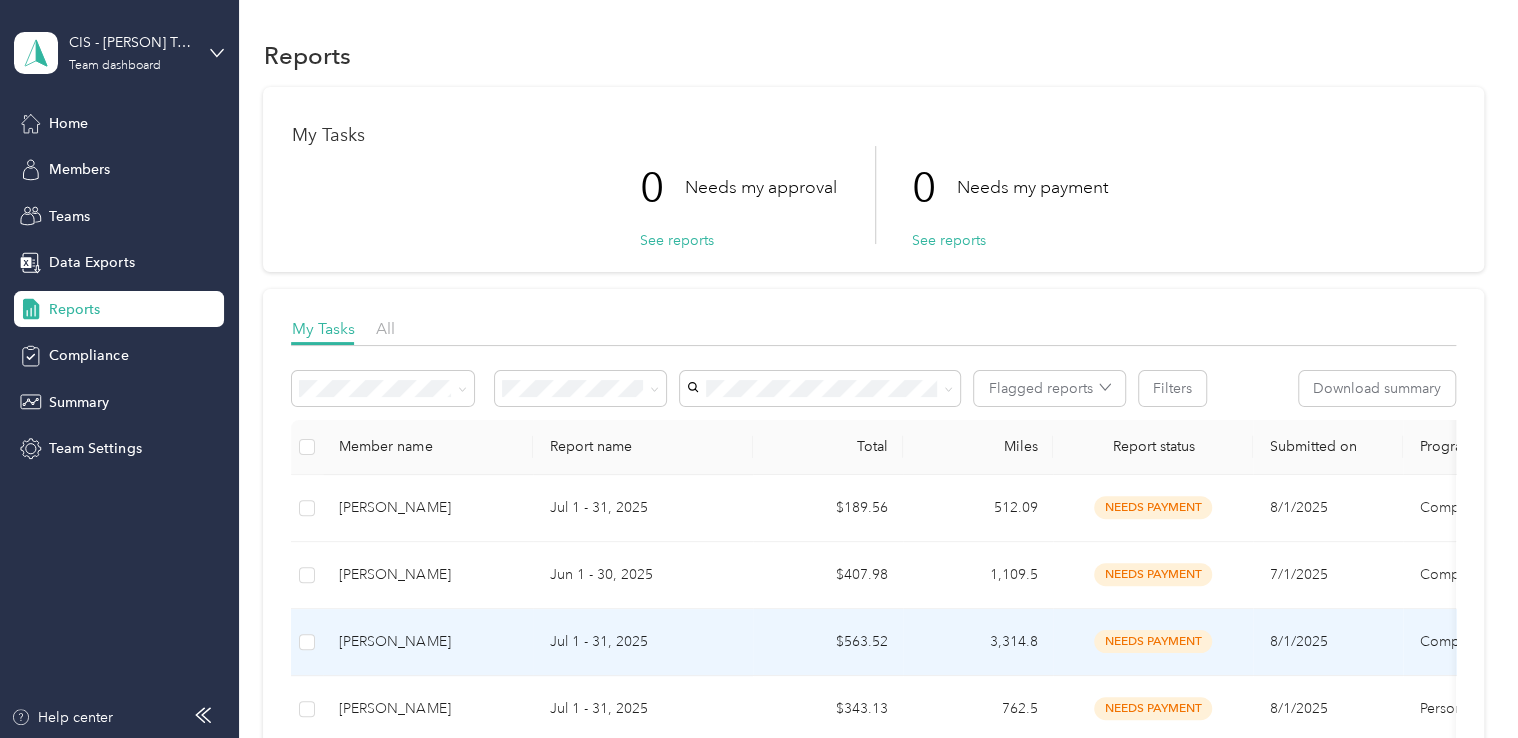 scroll, scrollTop: 0, scrollLeft: 0, axis: both 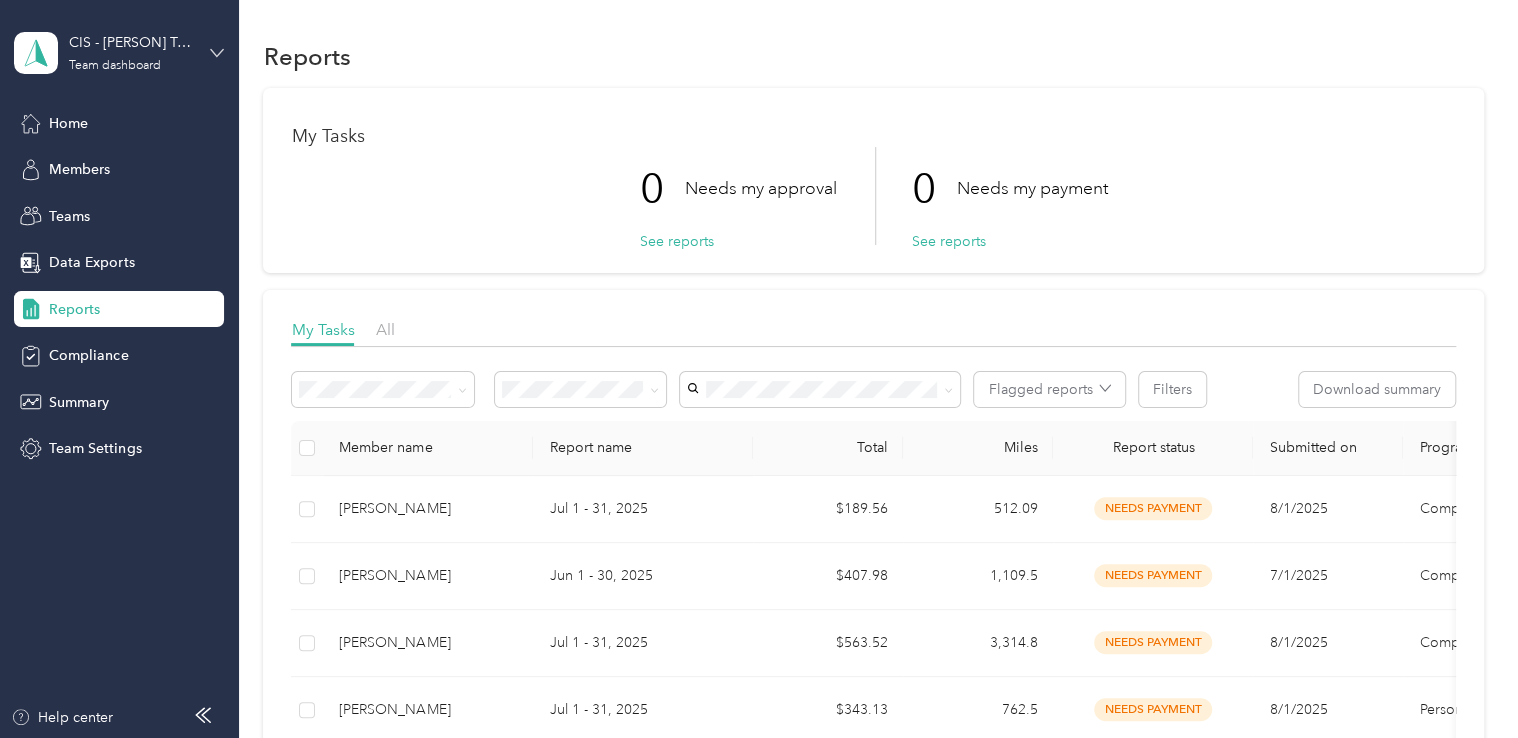 click 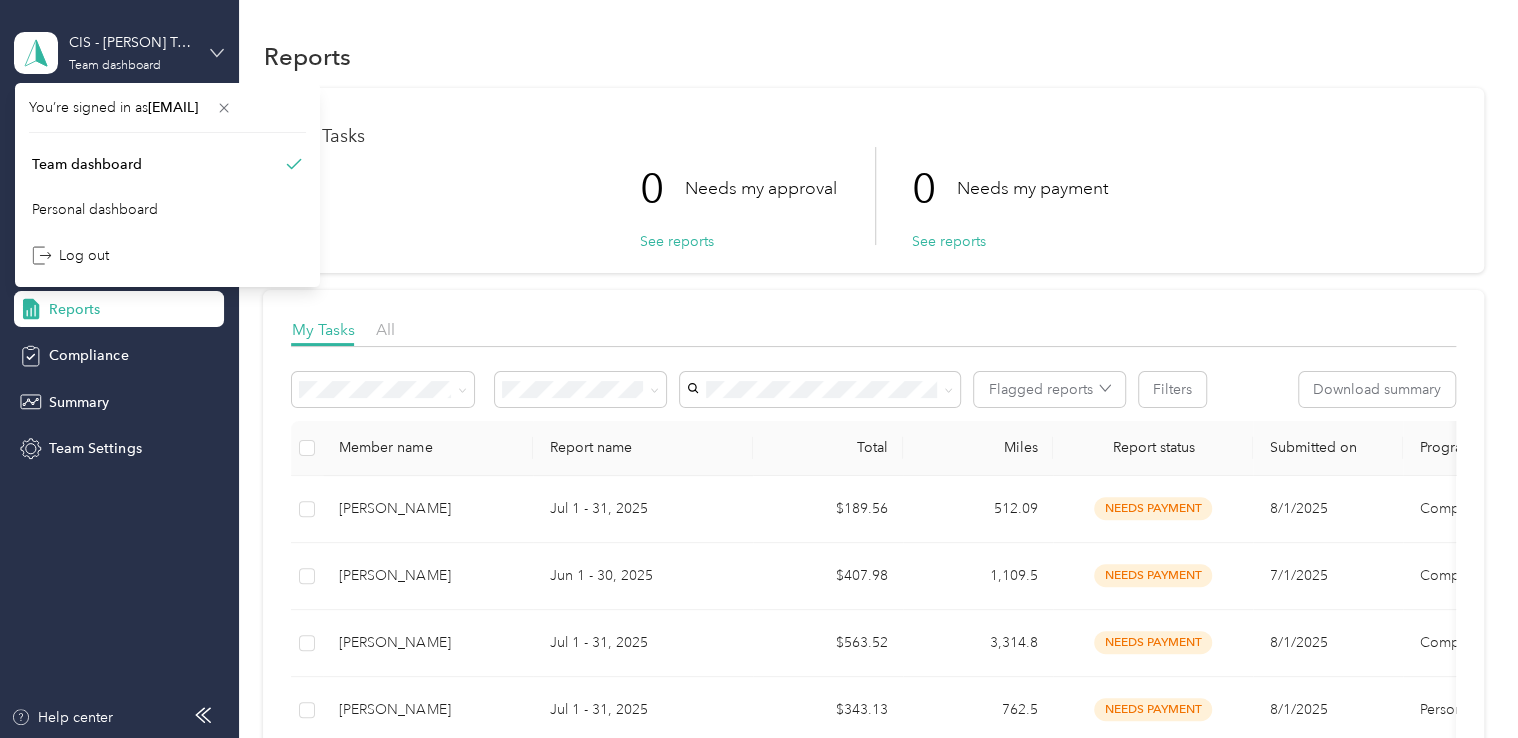 click 